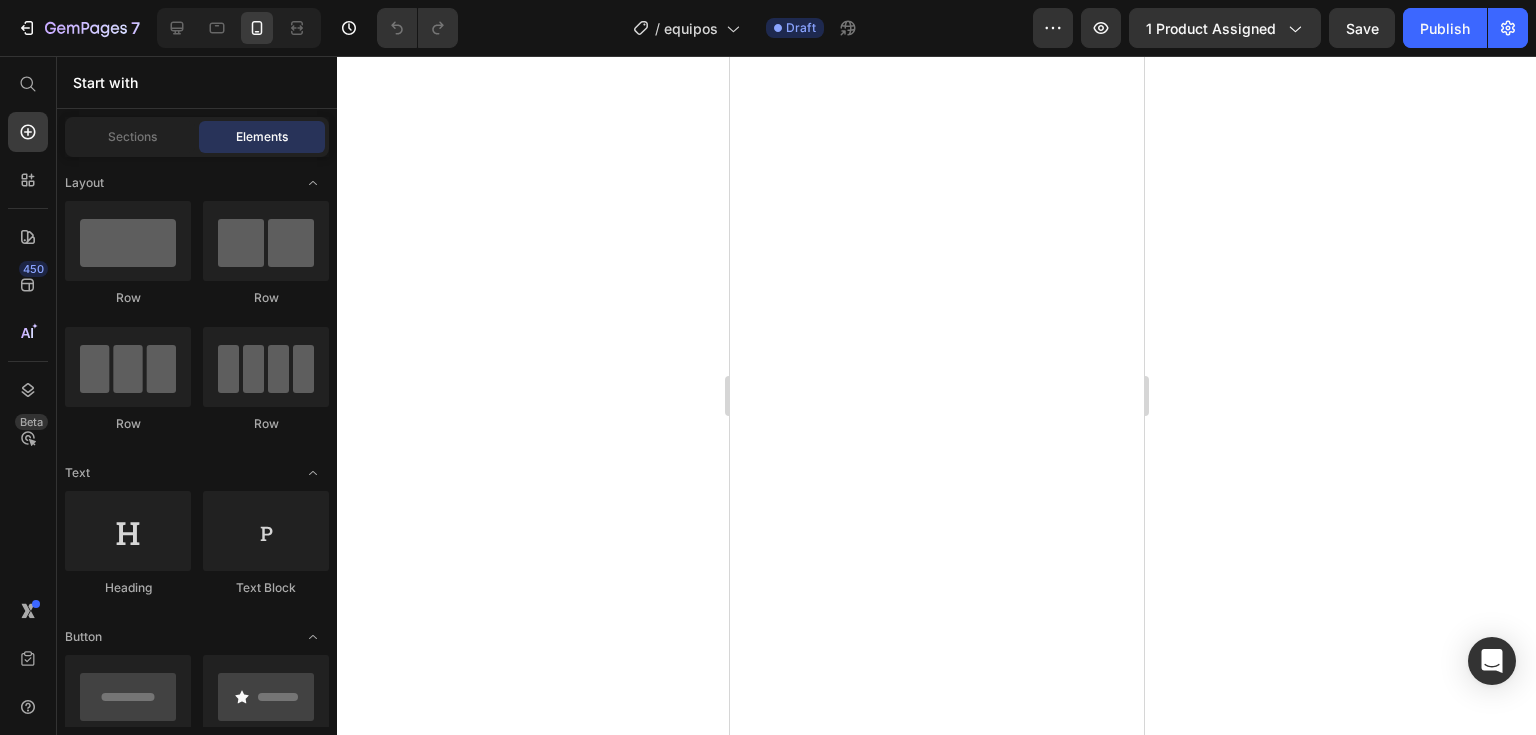 scroll, scrollTop: 0, scrollLeft: 0, axis: both 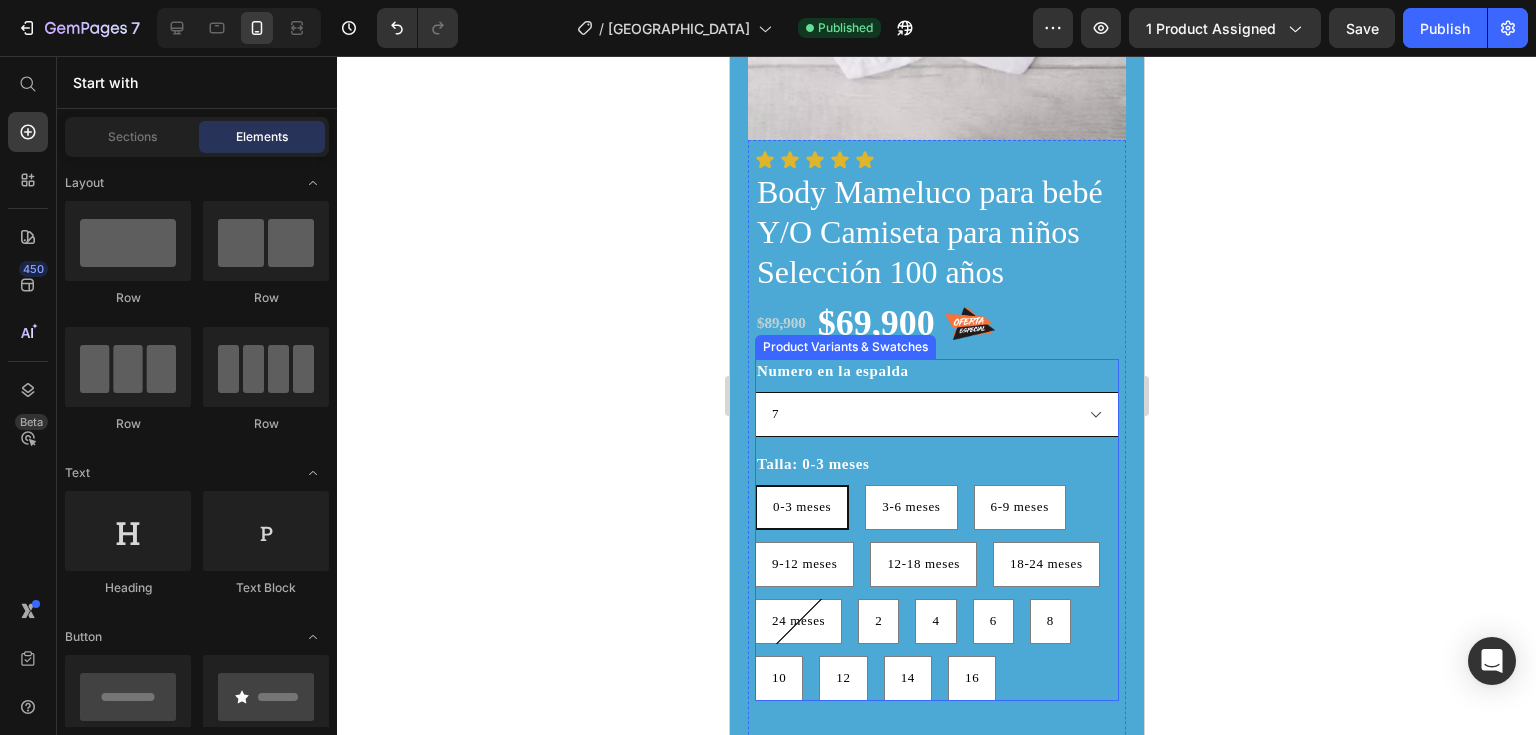 click on "7 10" at bounding box center [936, 414] 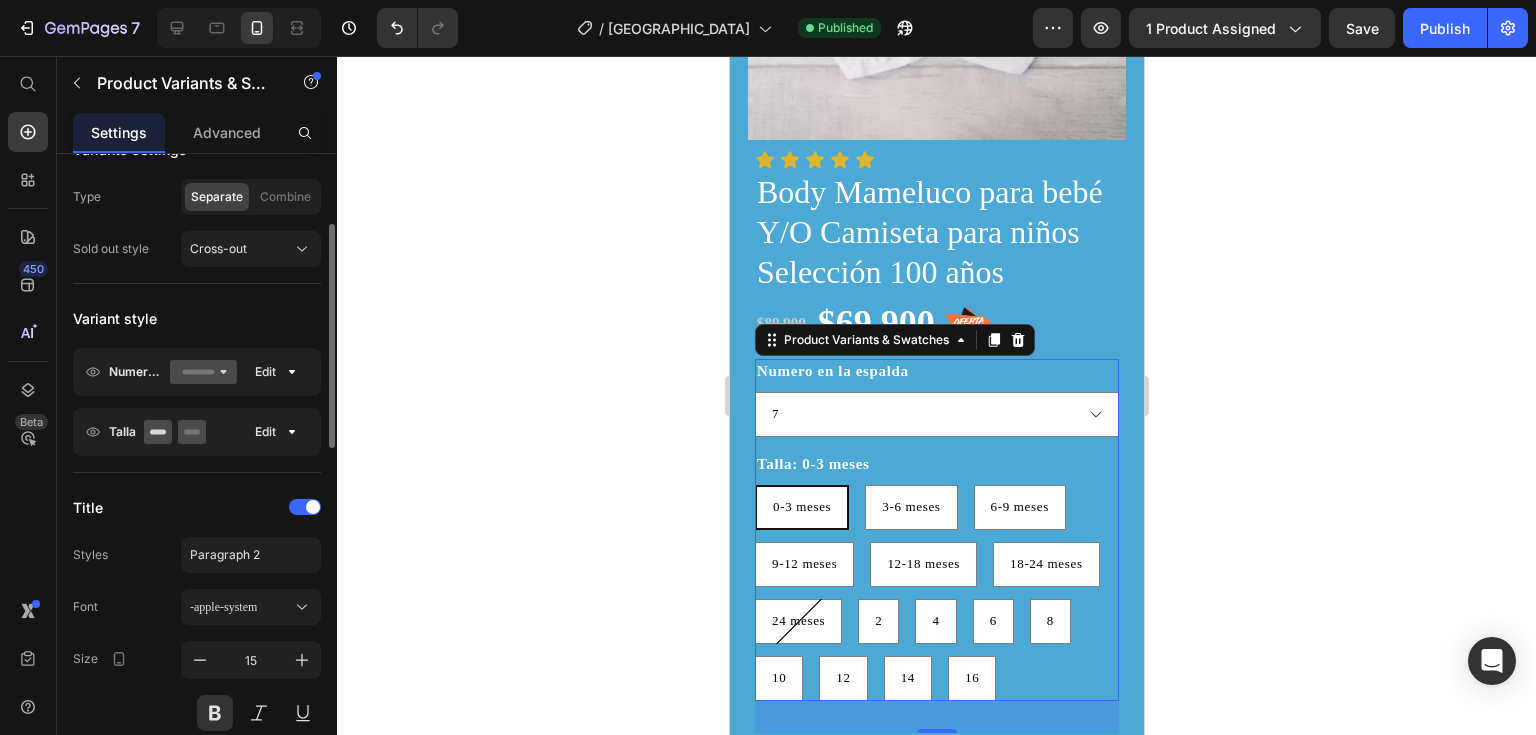 scroll, scrollTop: 400, scrollLeft: 0, axis: vertical 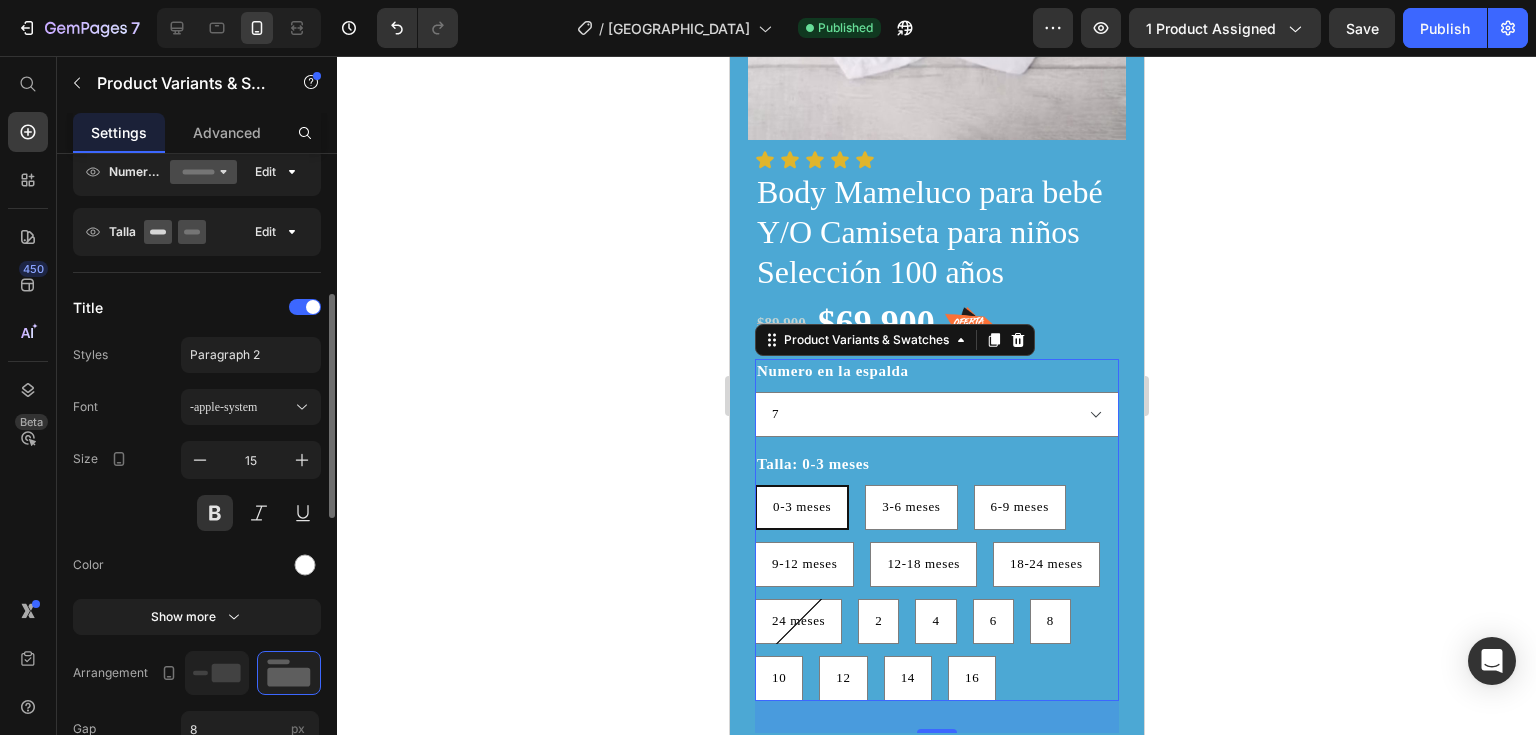 click 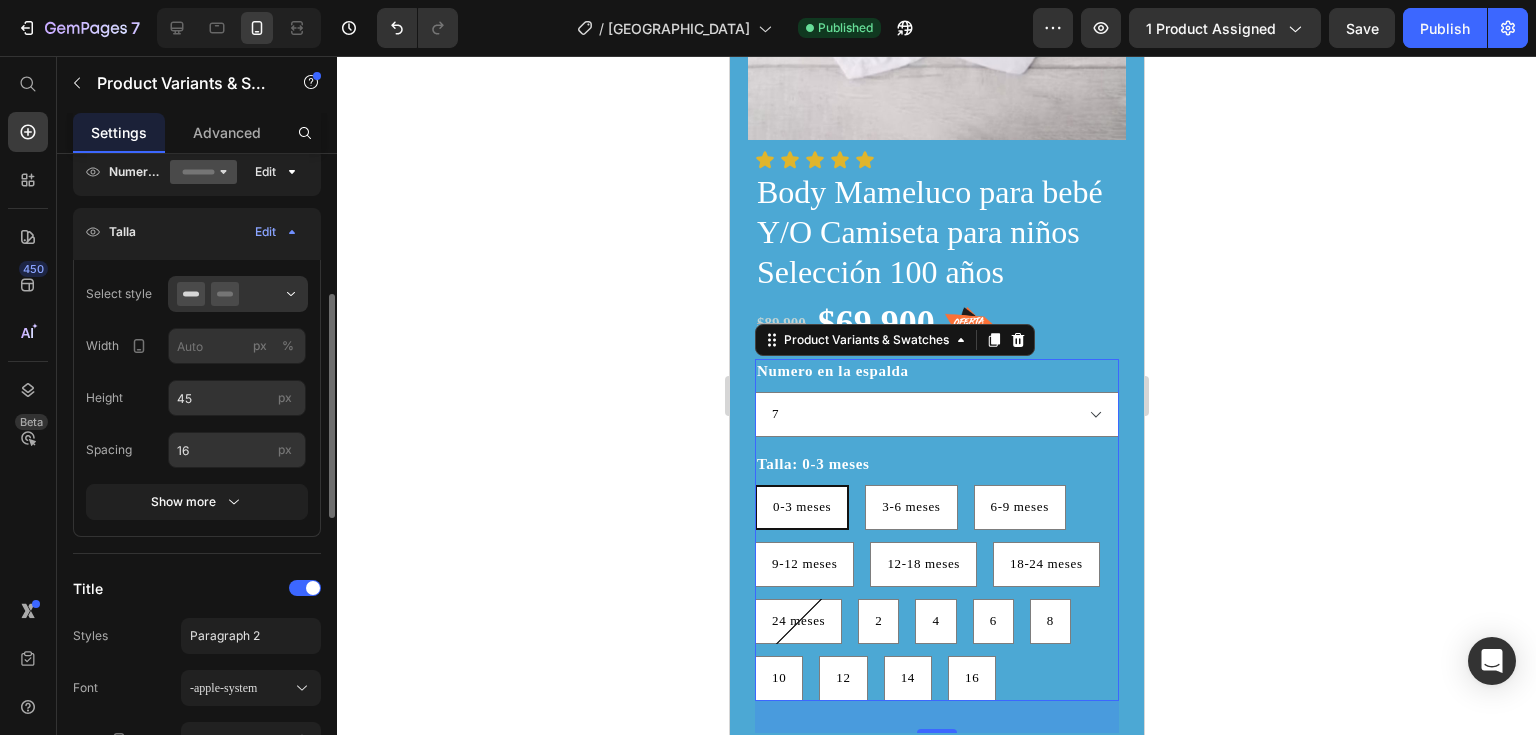 click 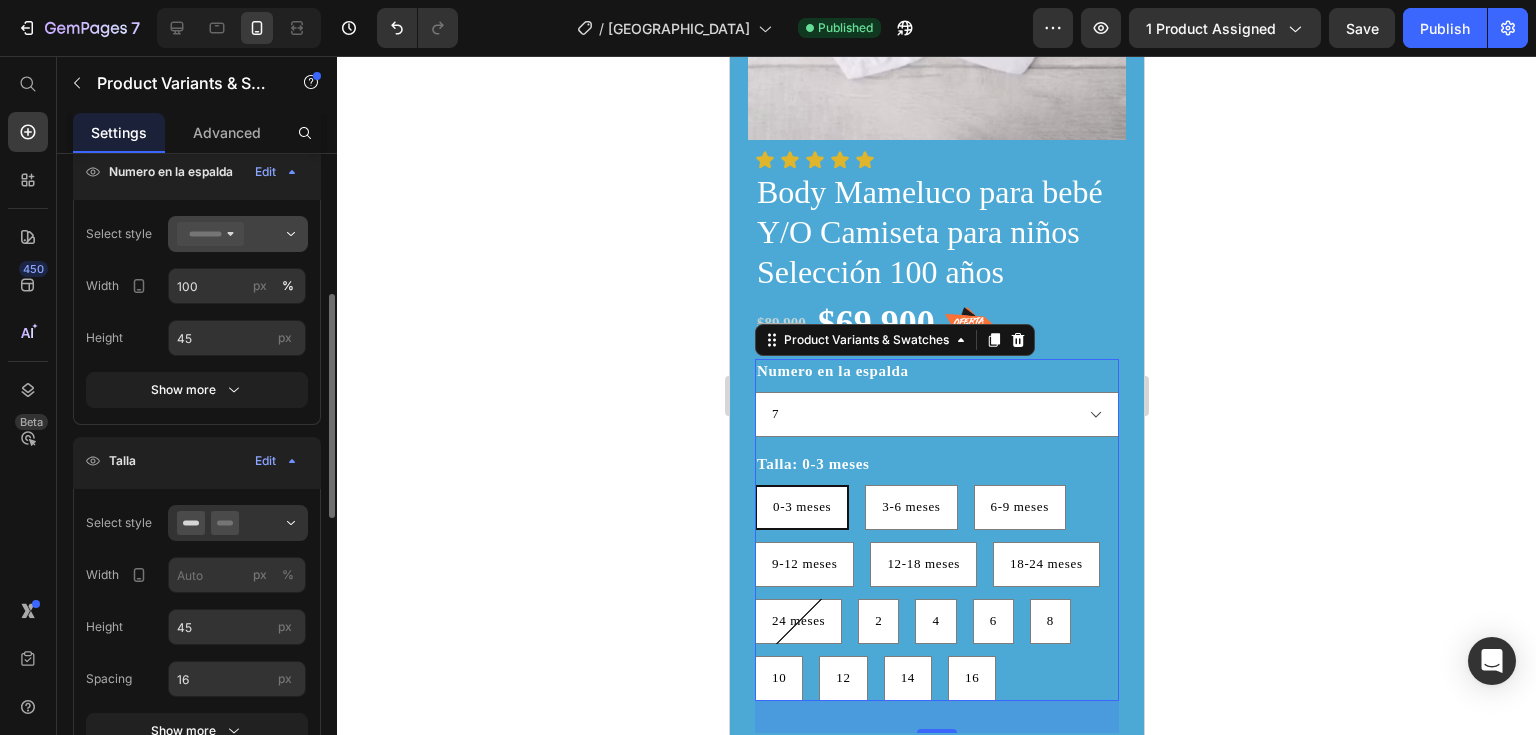 click at bounding box center (238, 234) 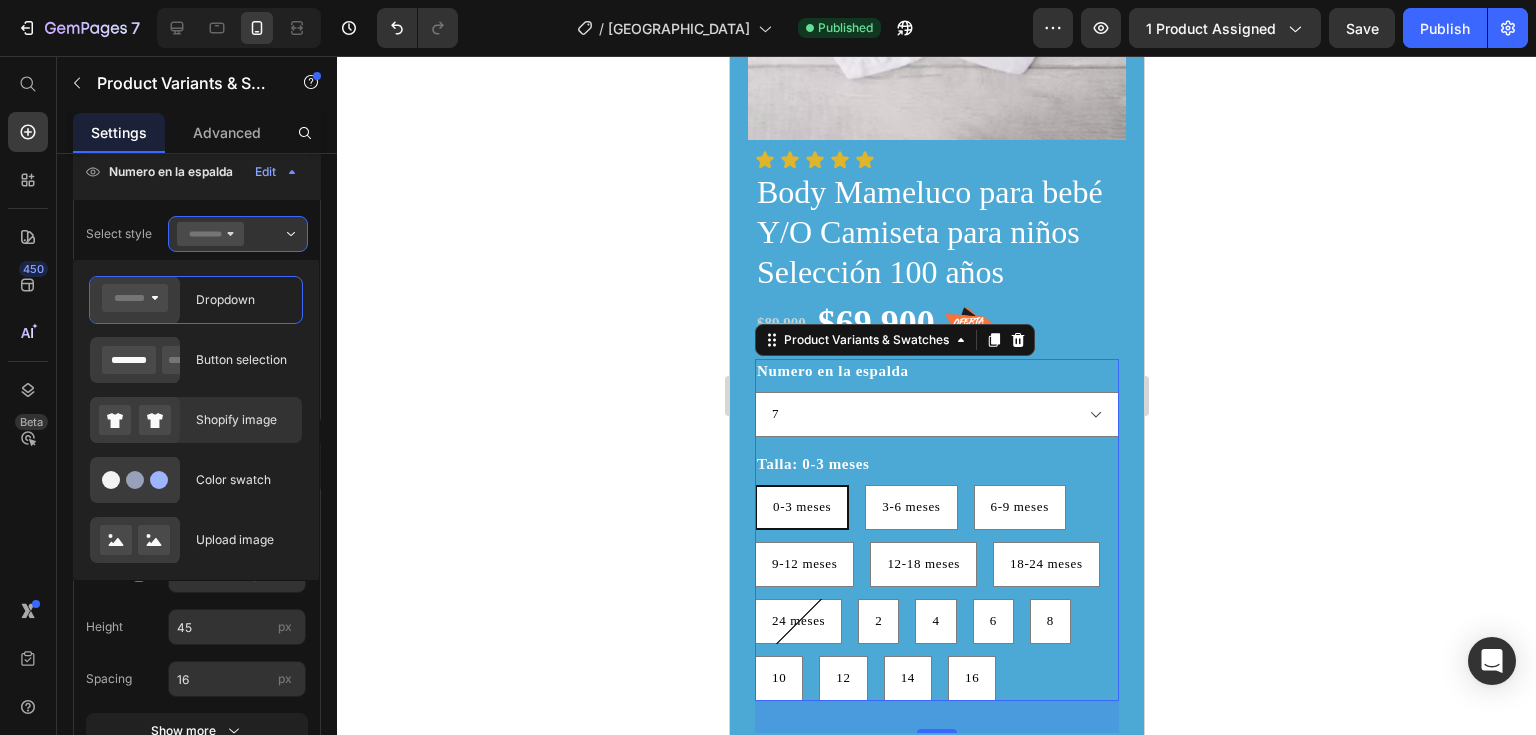 click on "Shopify image" at bounding box center [243, 420] 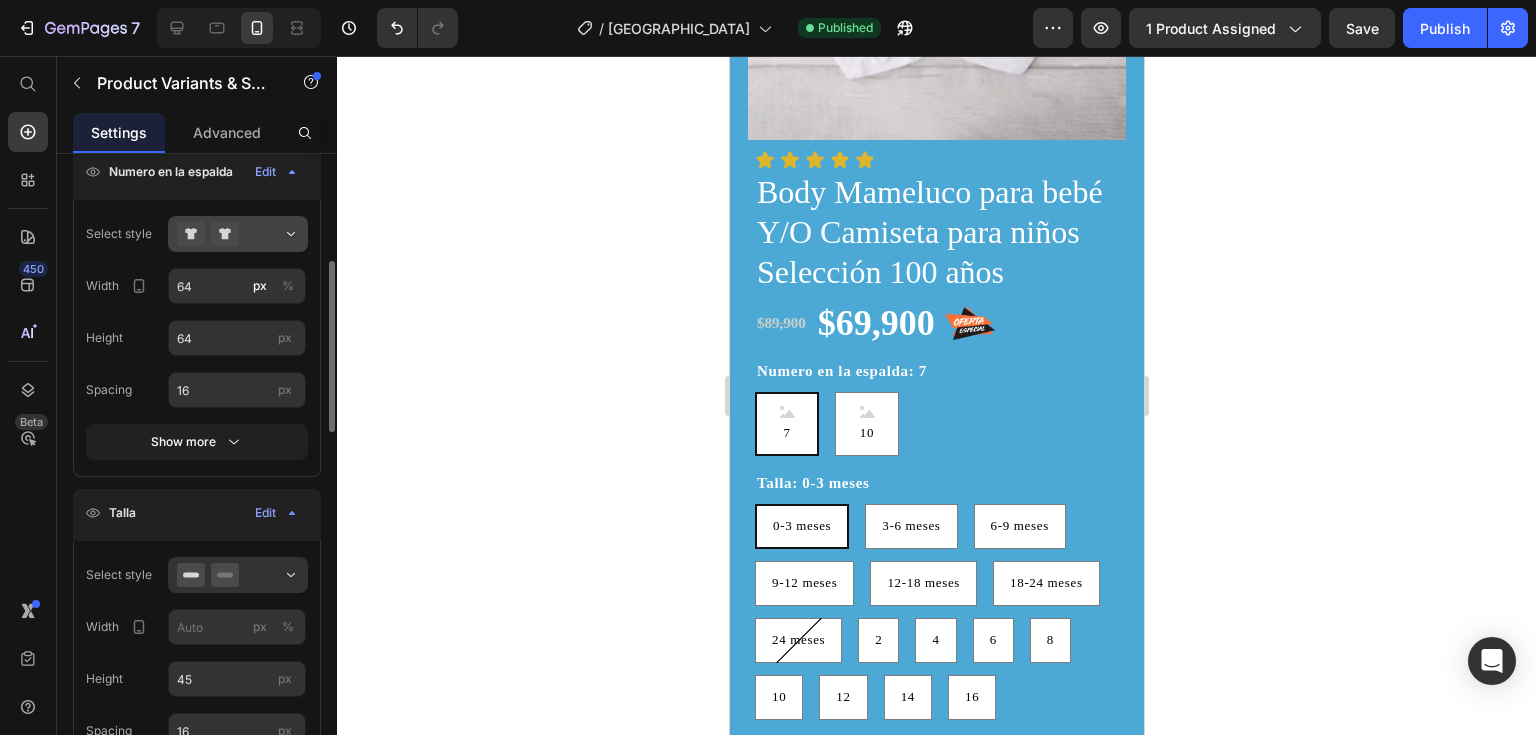 click at bounding box center [238, 234] 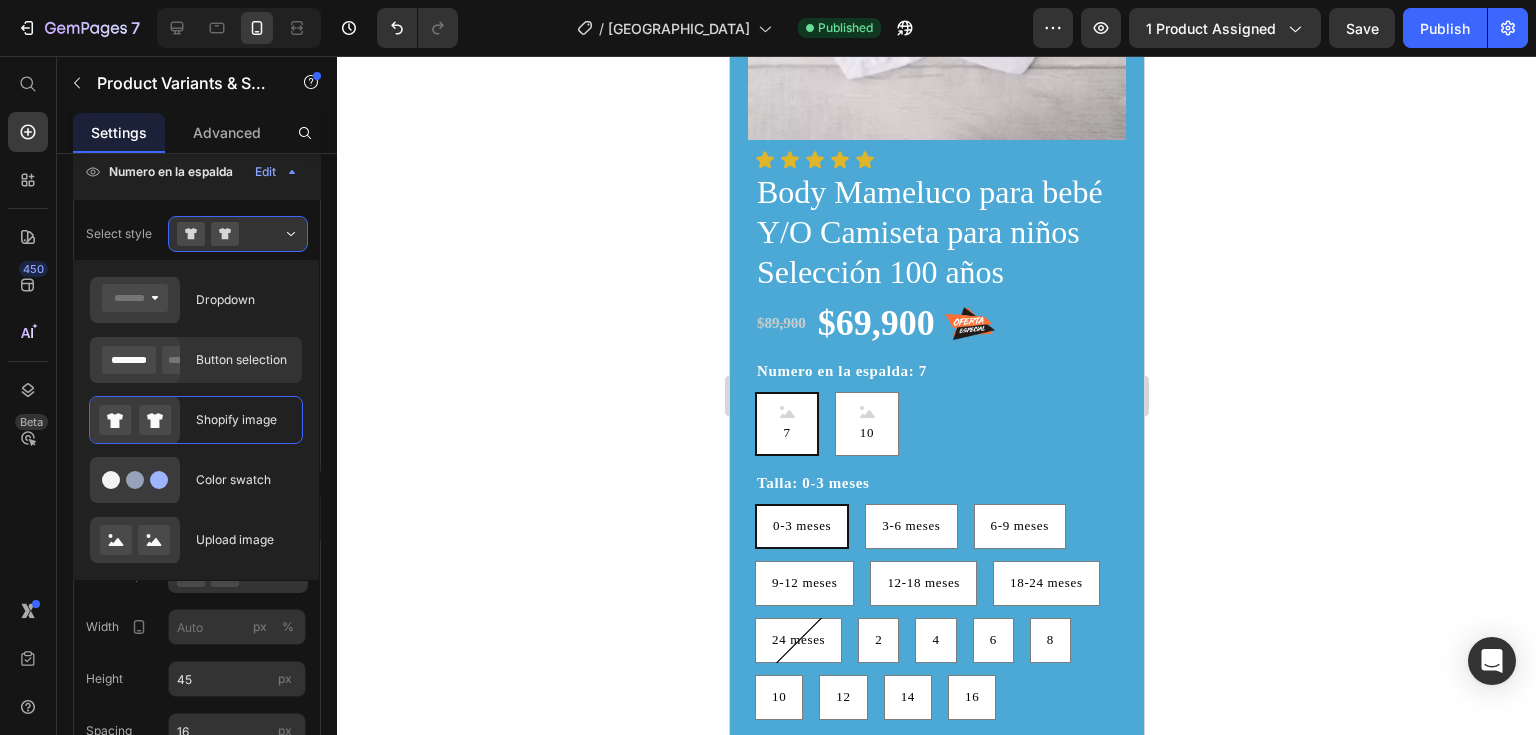 click 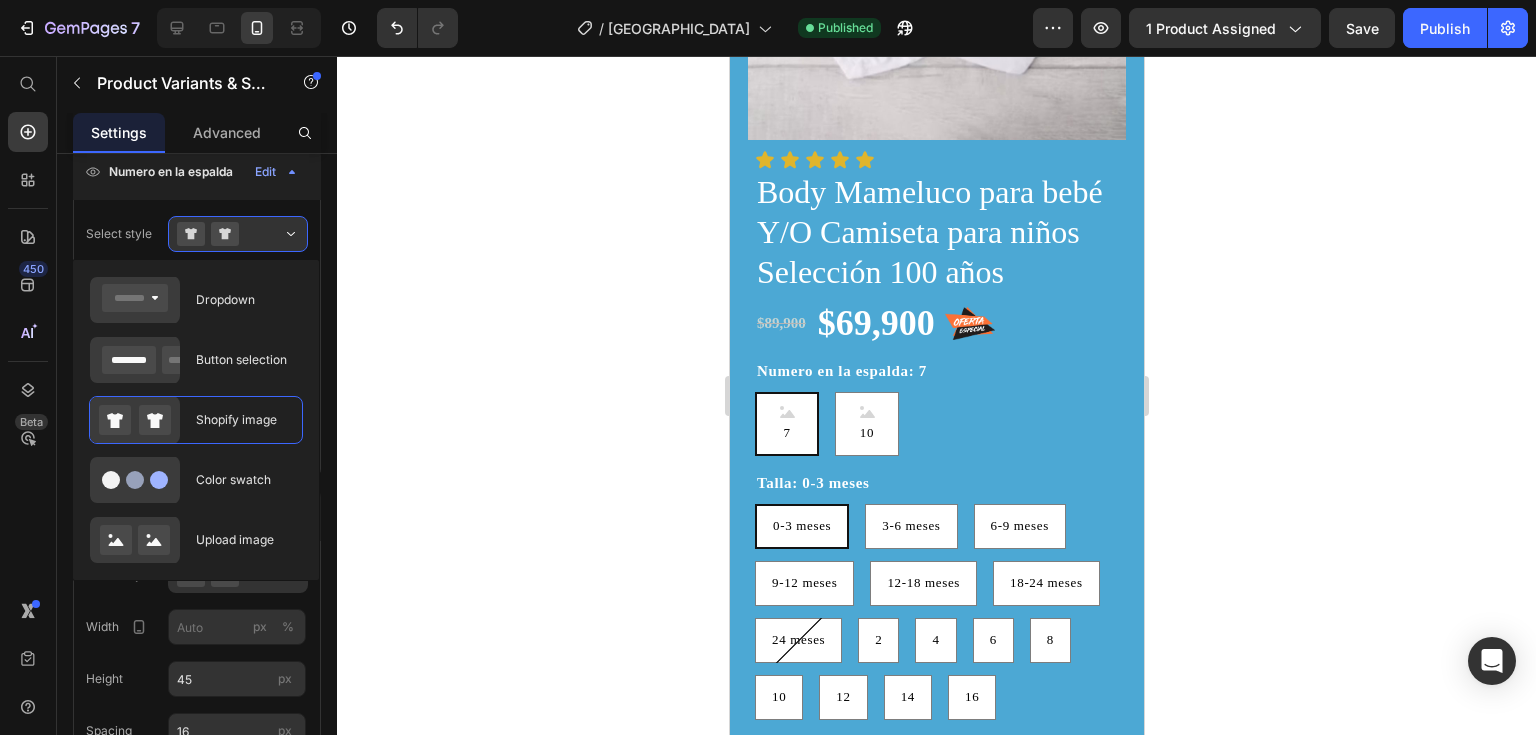 type 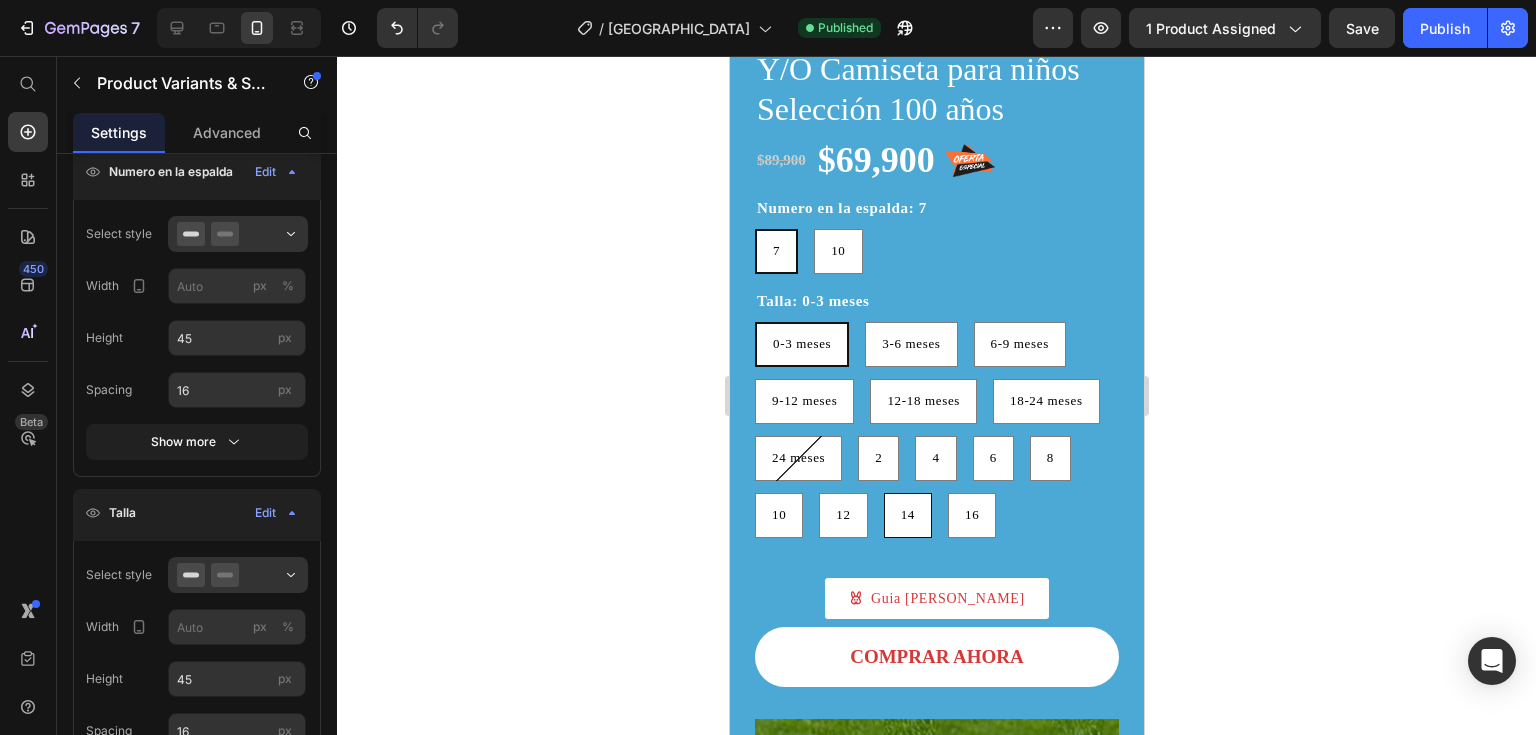 scroll, scrollTop: 400, scrollLeft: 0, axis: vertical 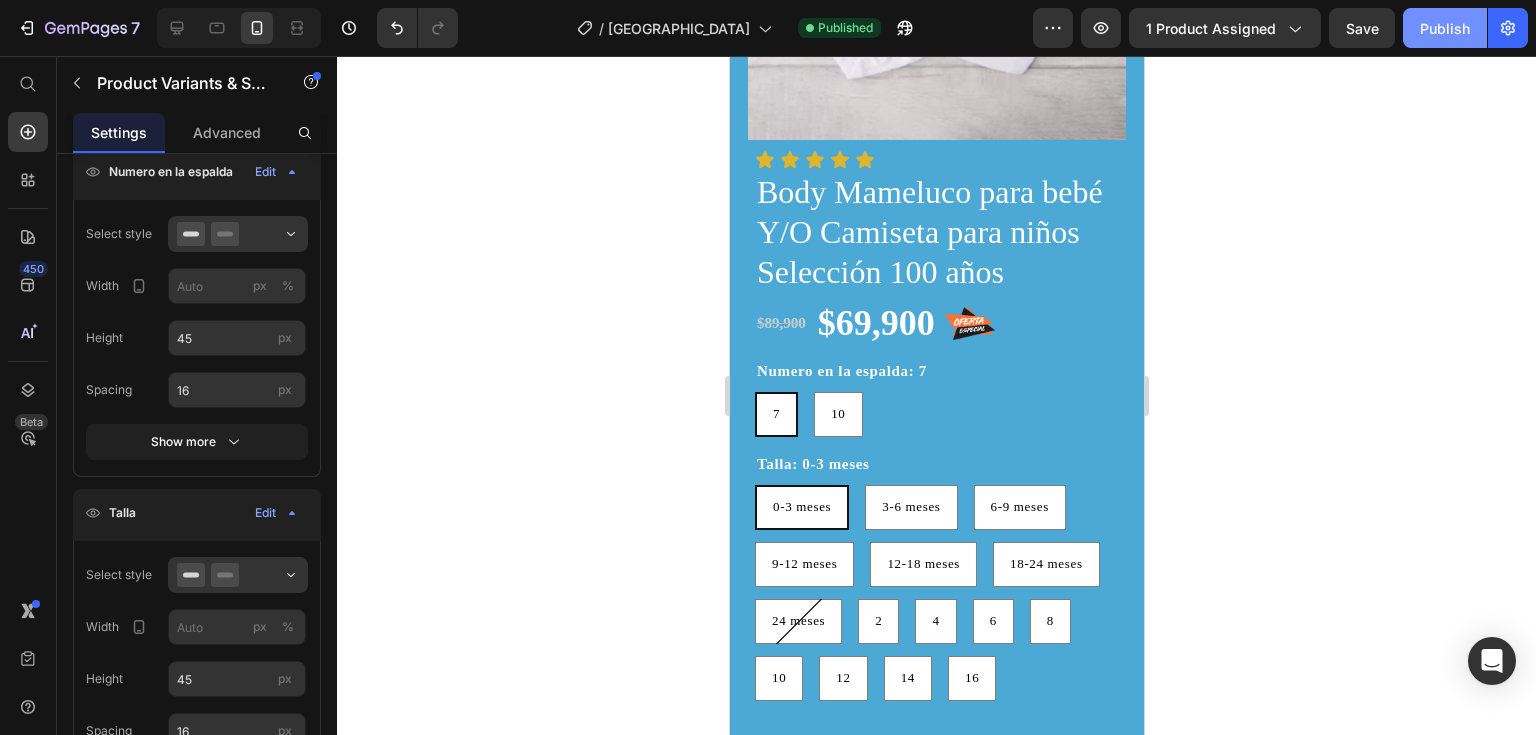 click on "Publish" 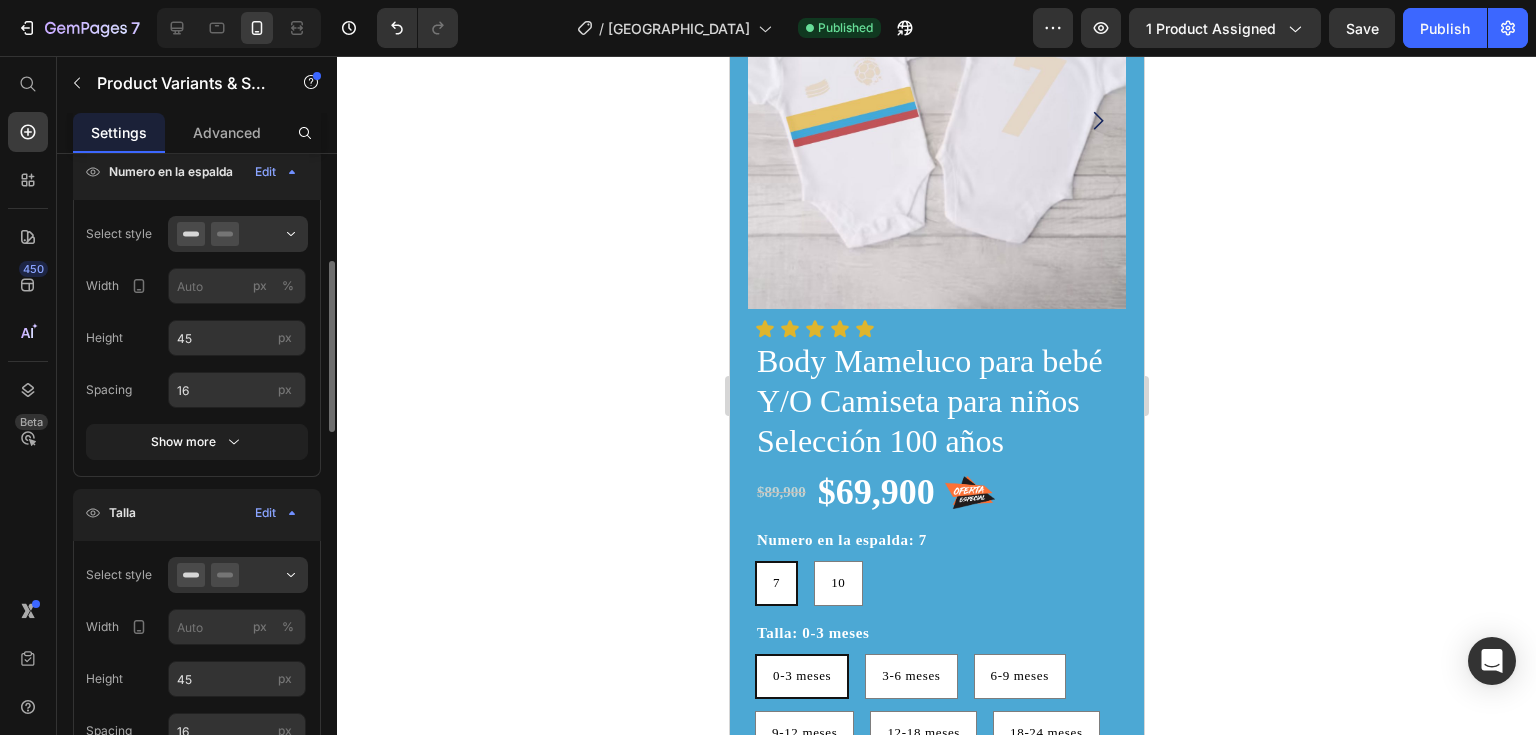 scroll, scrollTop: 0, scrollLeft: 0, axis: both 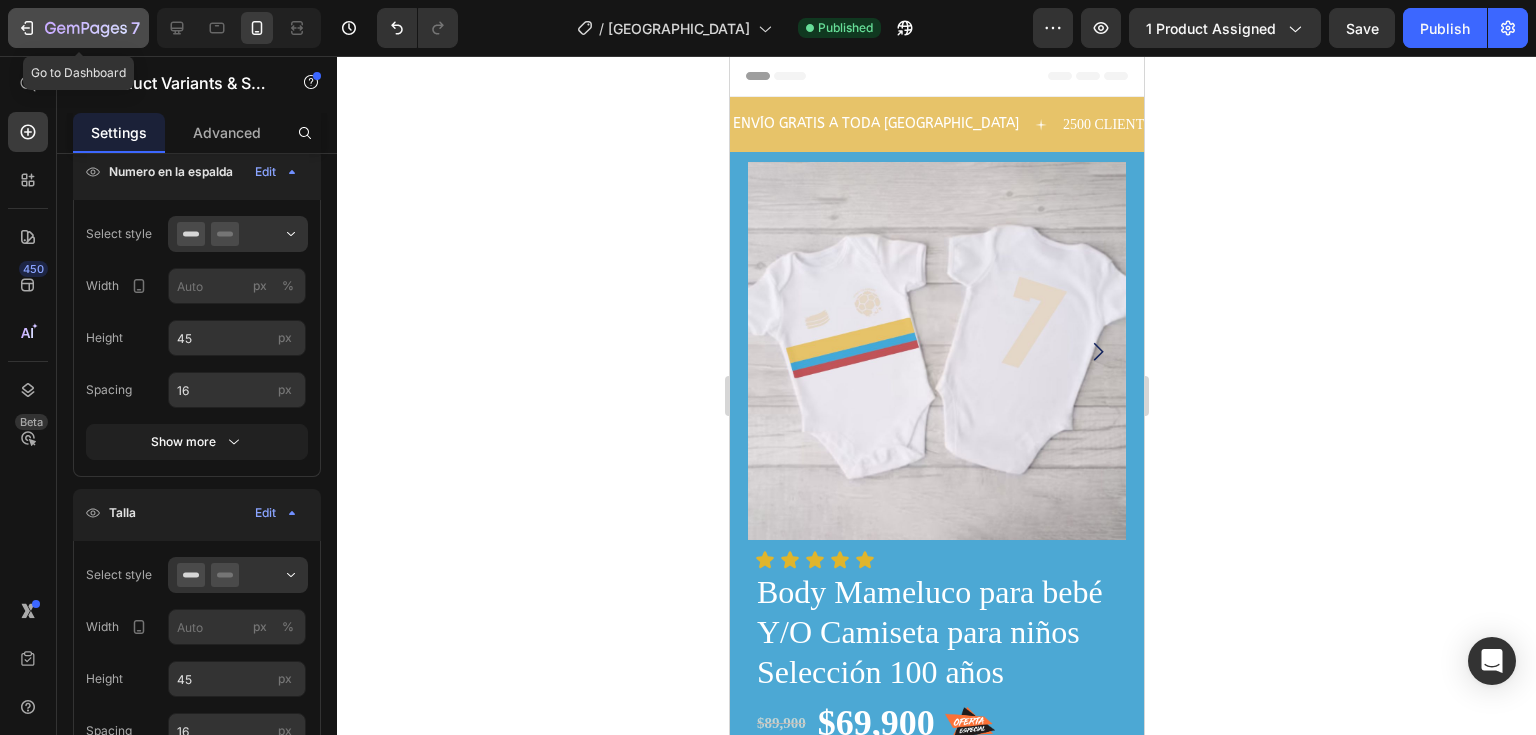 click 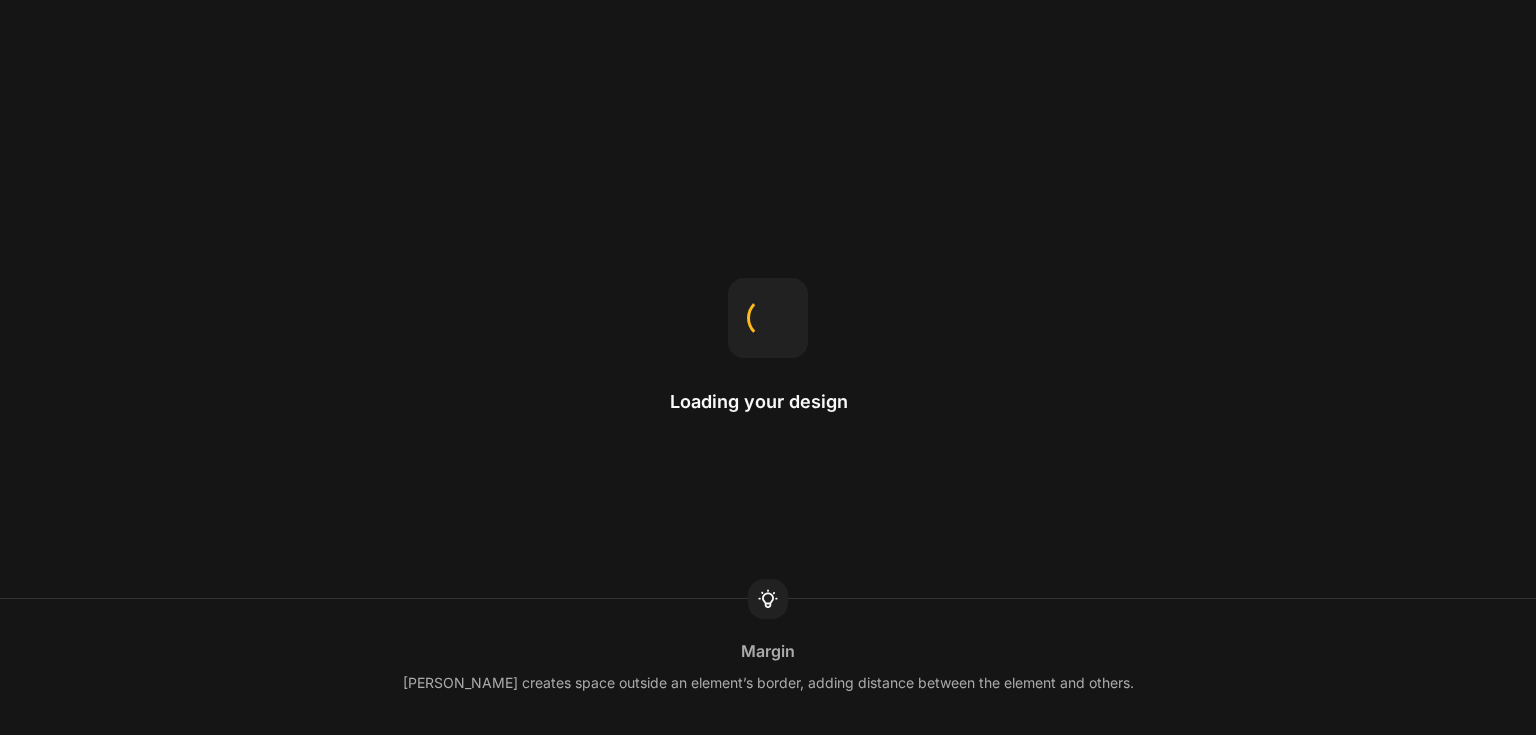 scroll, scrollTop: 0, scrollLeft: 0, axis: both 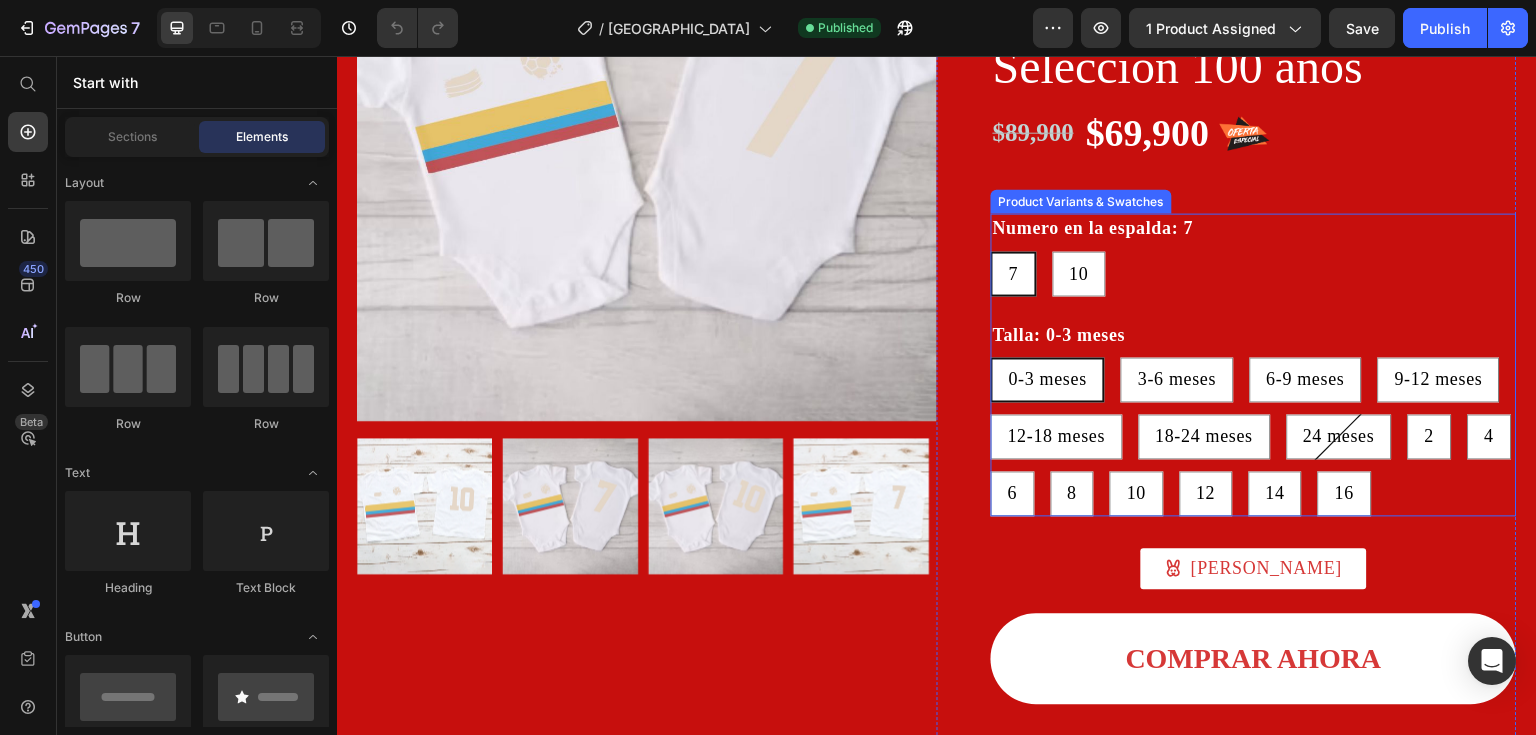 click on "7 7 7 10 10 10" at bounding box center (1254, 273) 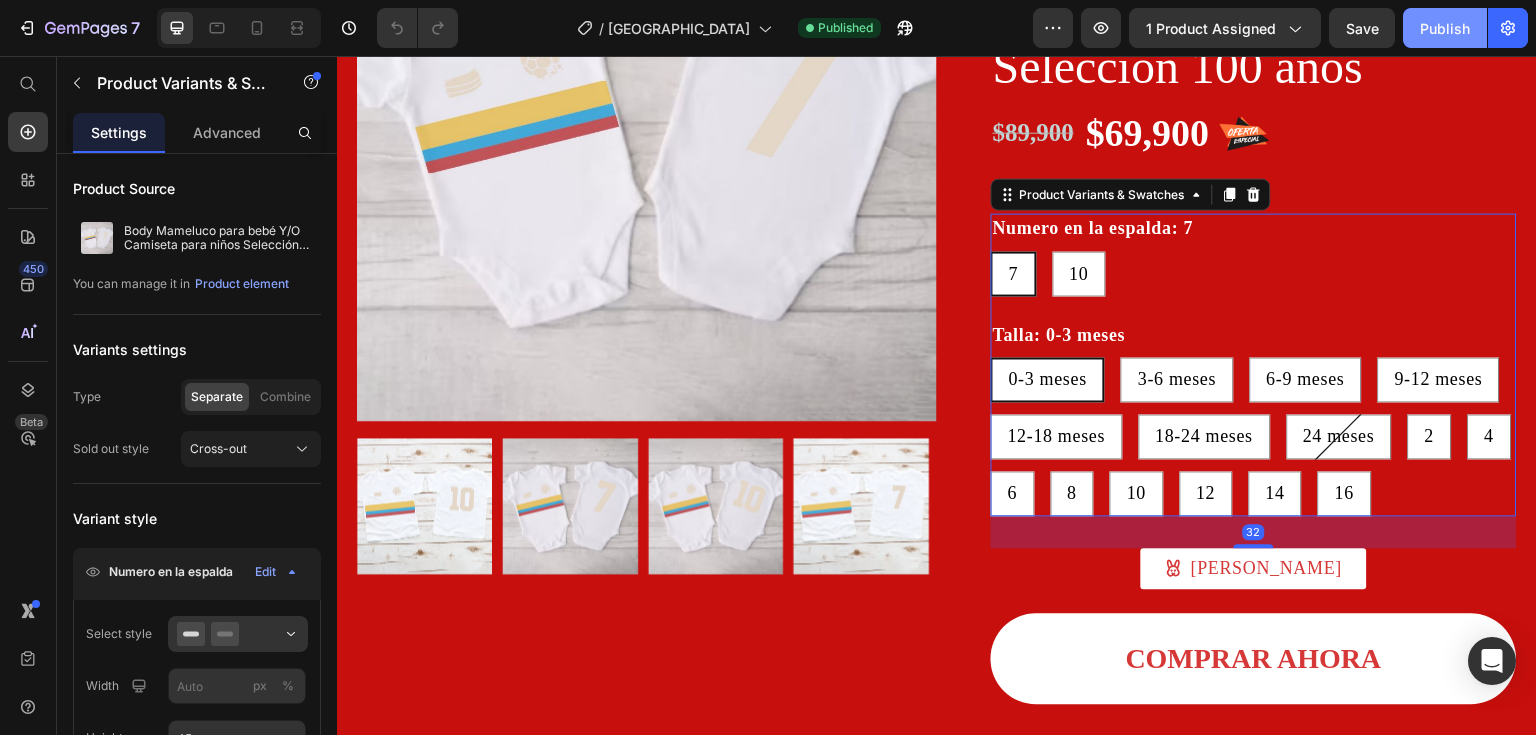 click on "Publish" 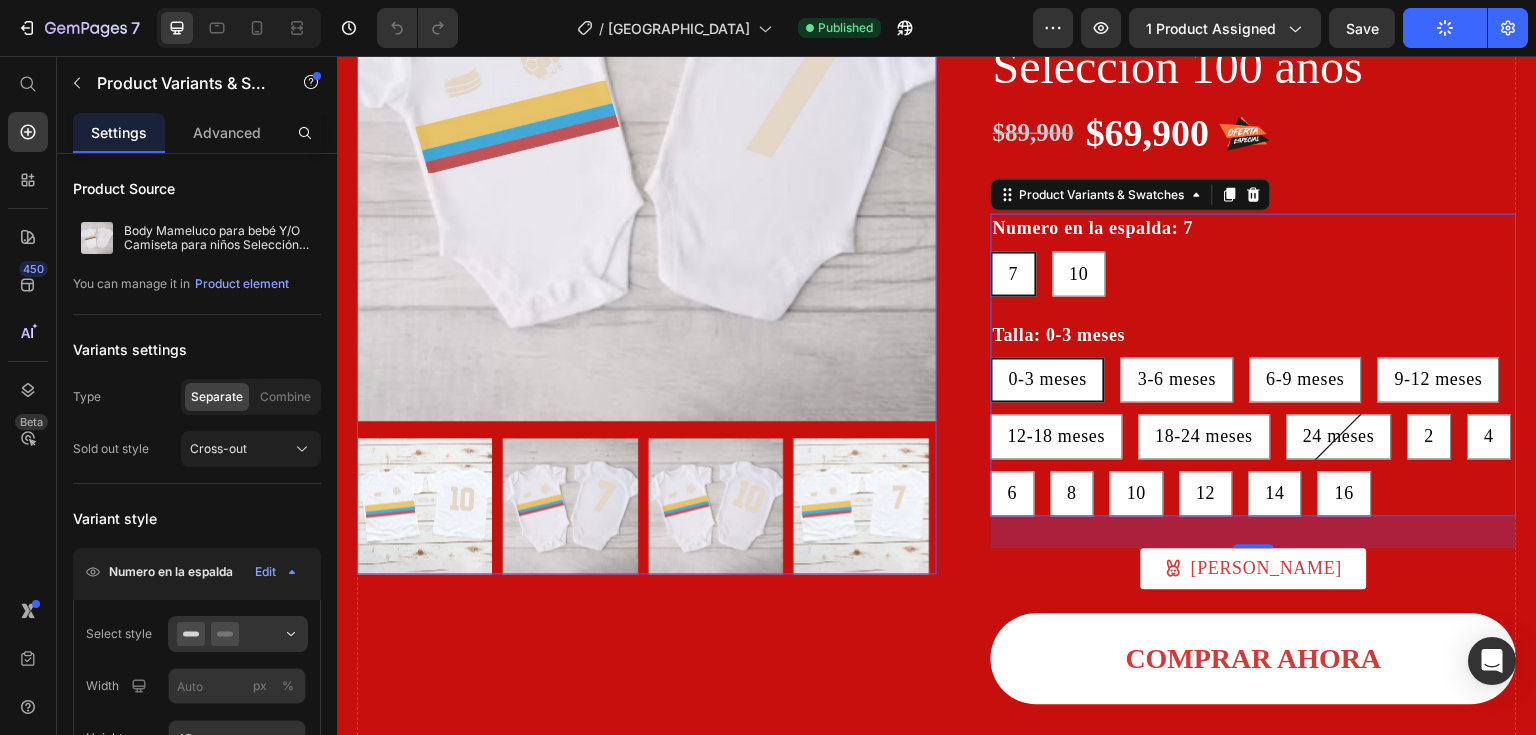 click at bounding box center (647, 131) 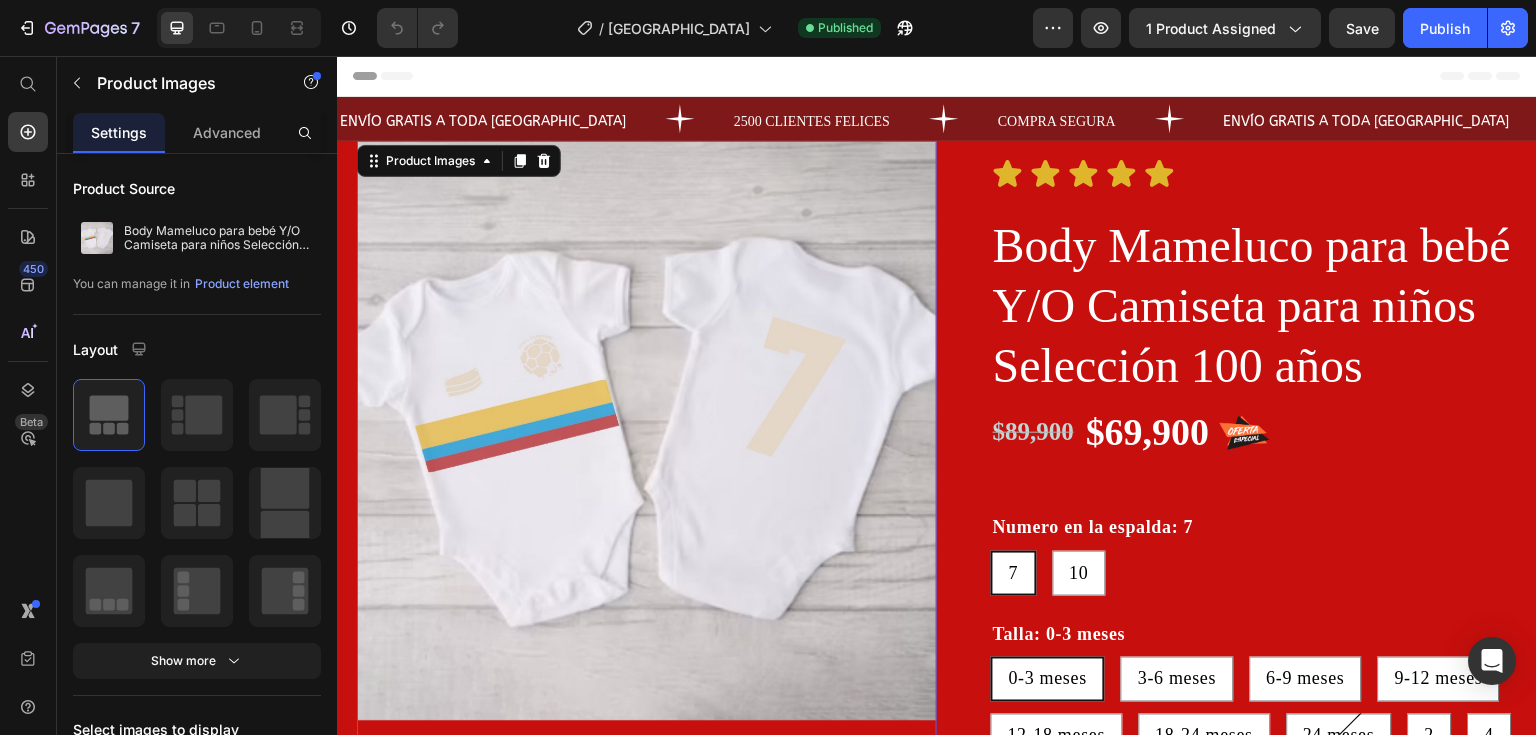 scroll, scrollTop: 0, scrollLeft: 0, axis: both 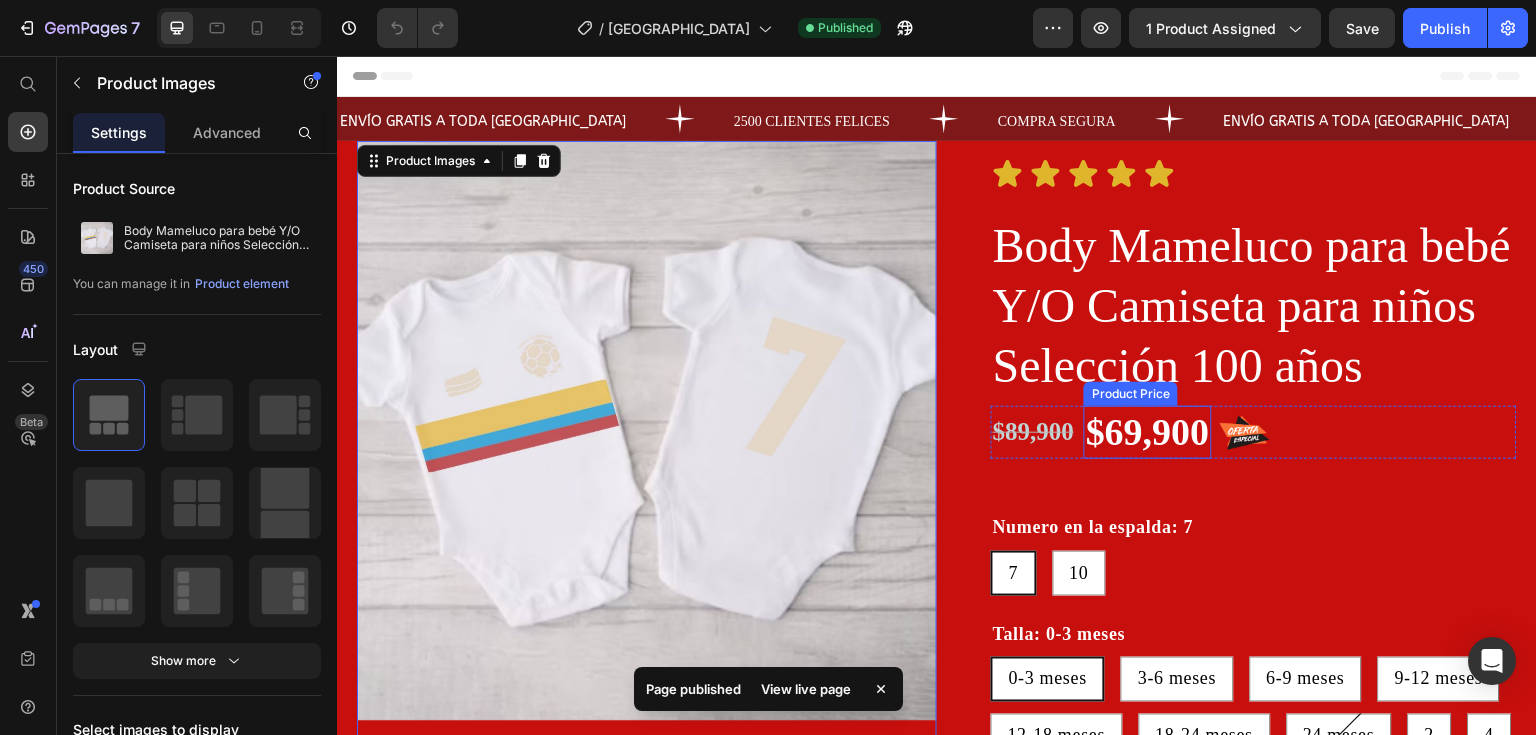 click on "Numero en la espalda: 7" at bounding box center [1093, 527] 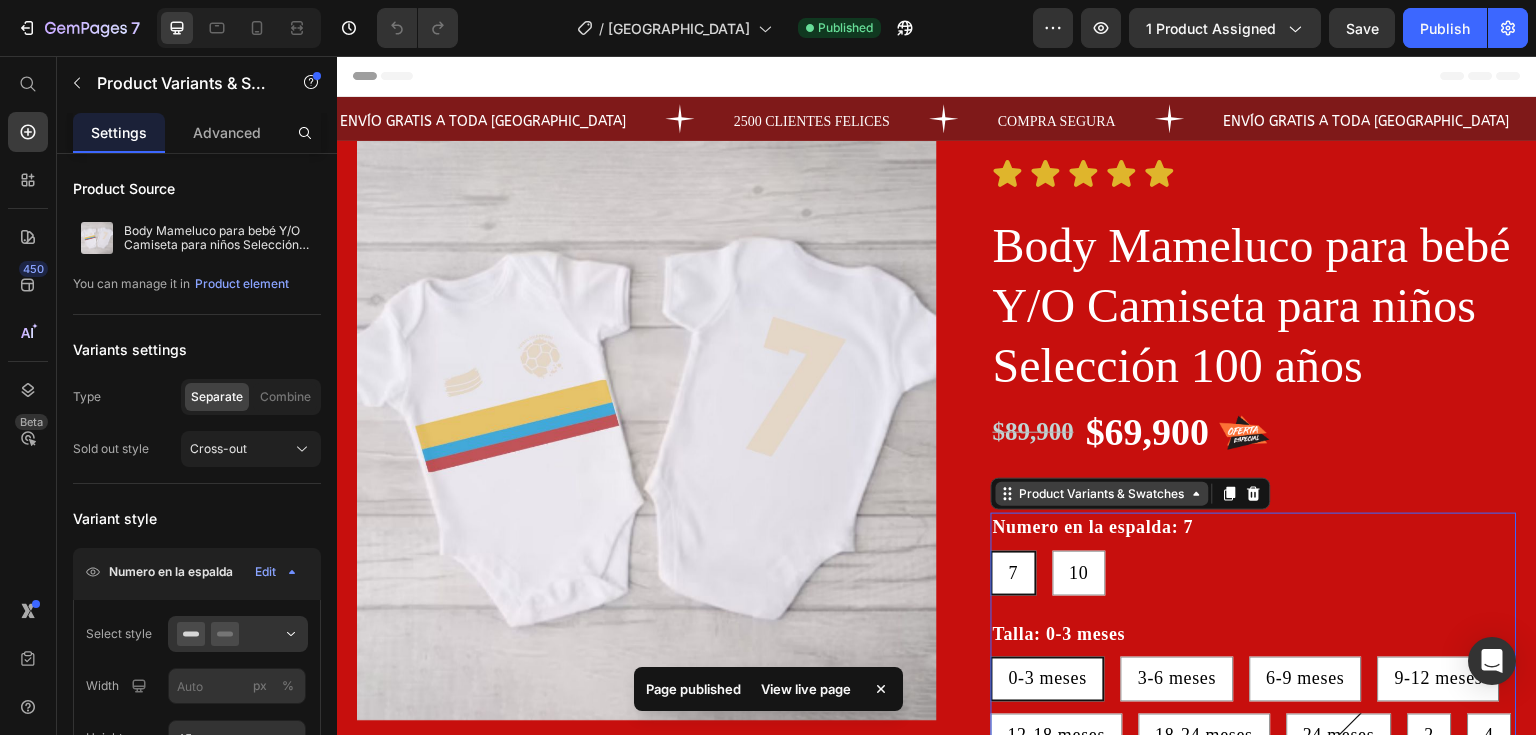 click on "Product Variants & Swatches" at bounding box center (1102, 494) 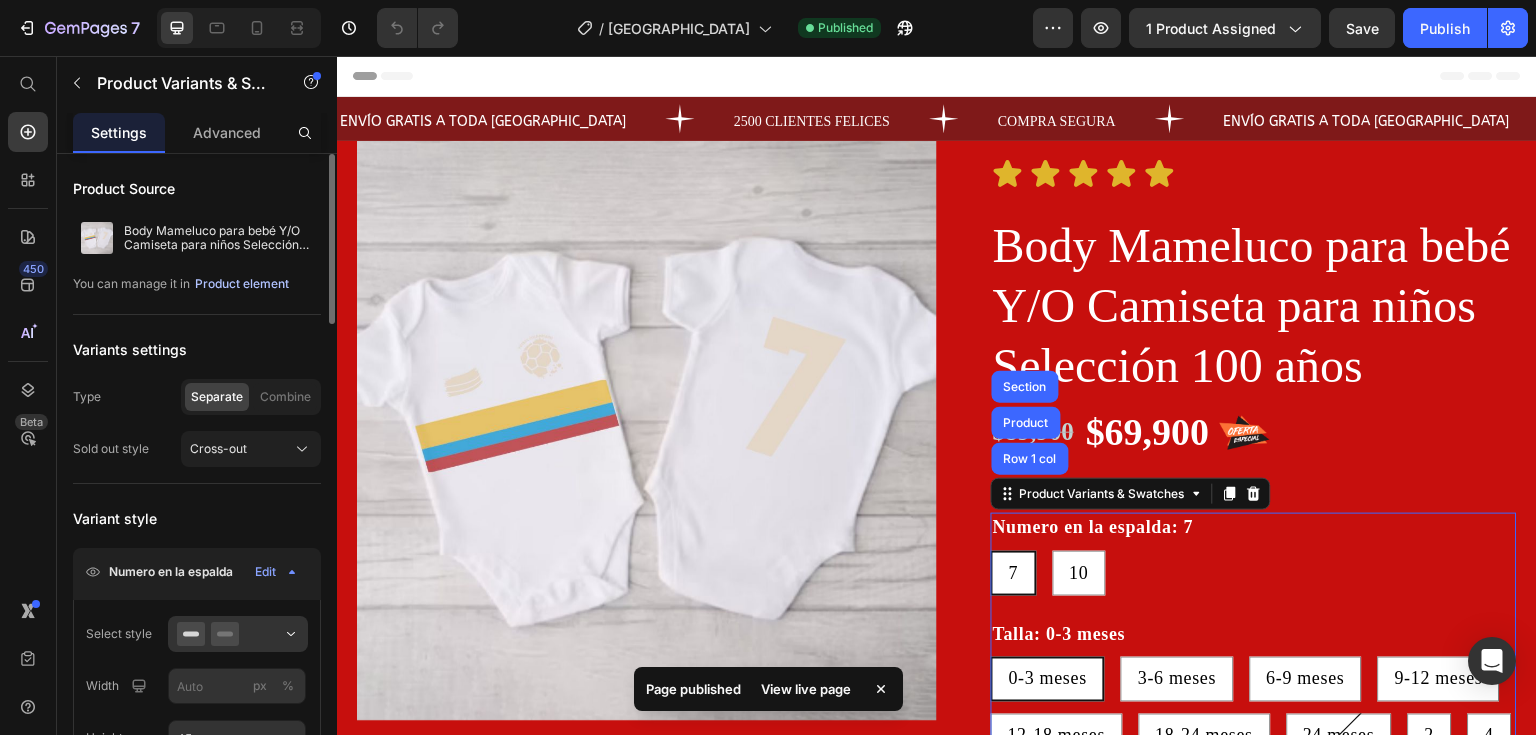 click on "Product element" at bounding box center (242, 284) 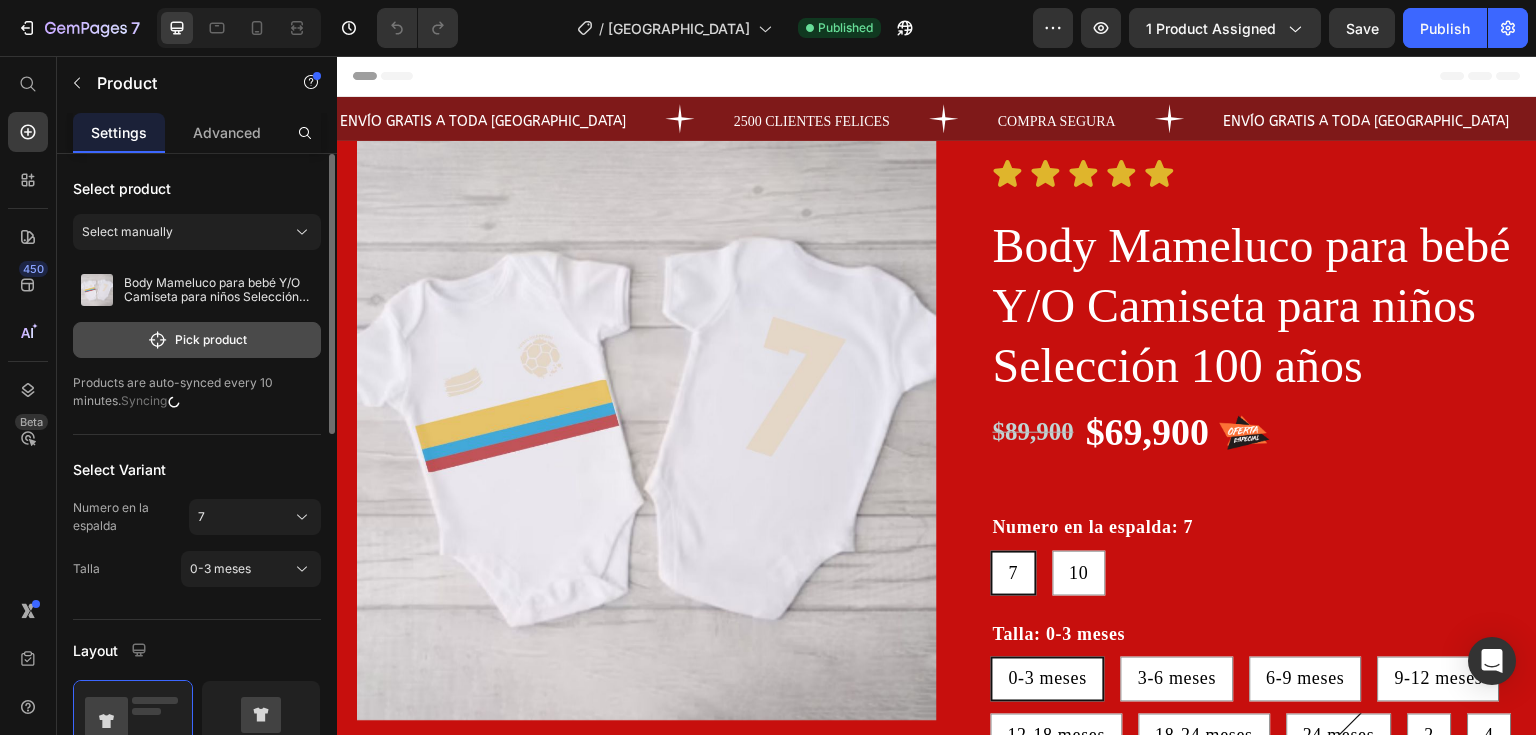 click 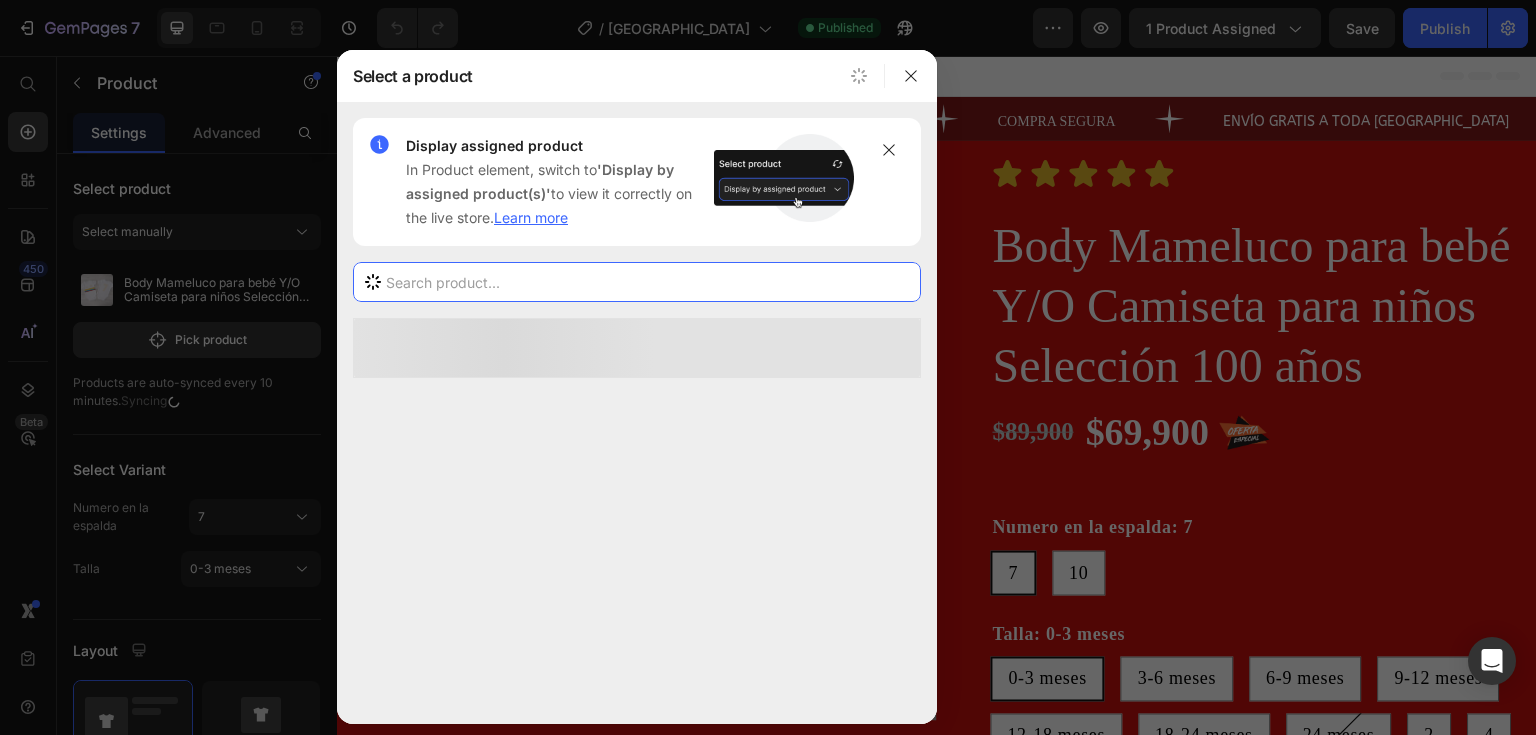click at bounding box center (637, 282) 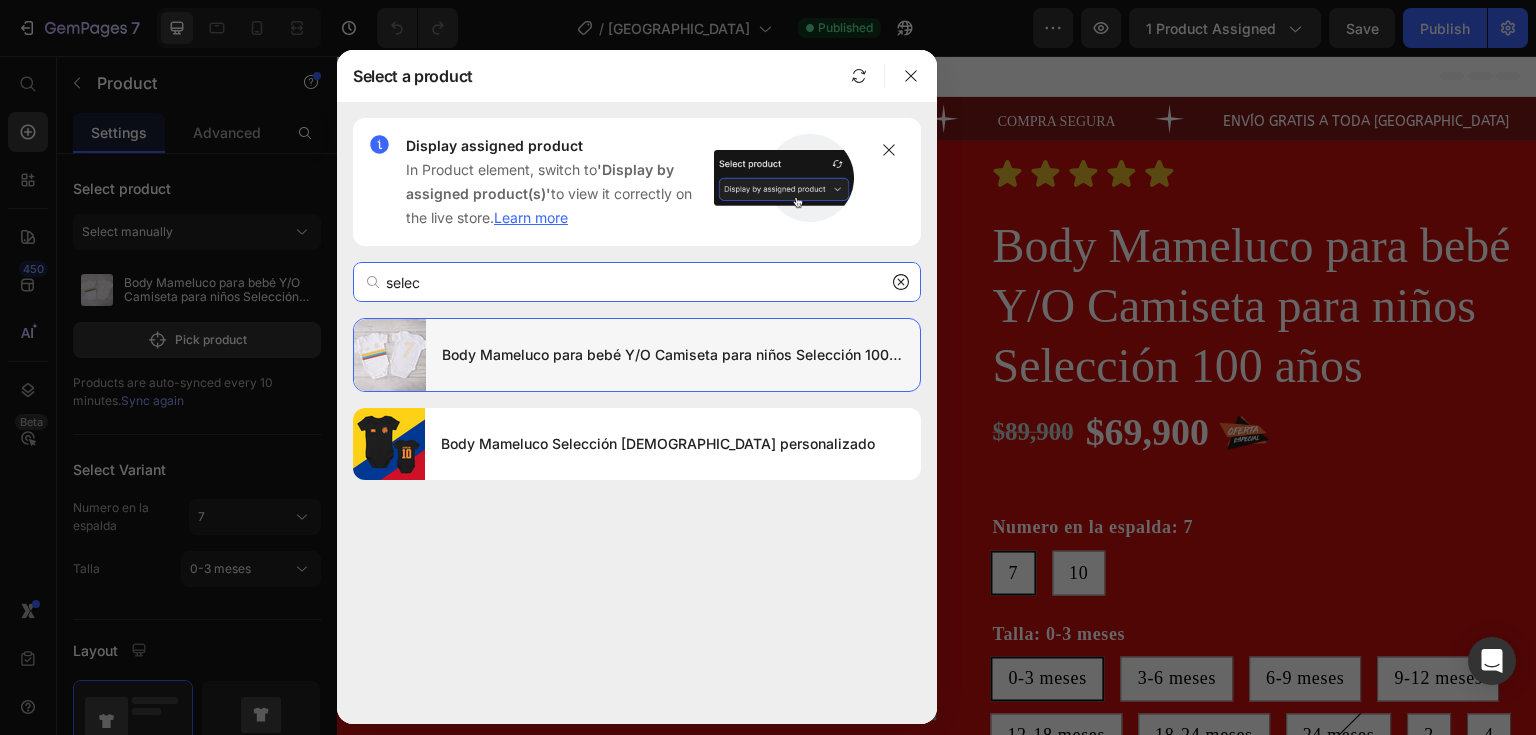 type on "selec" 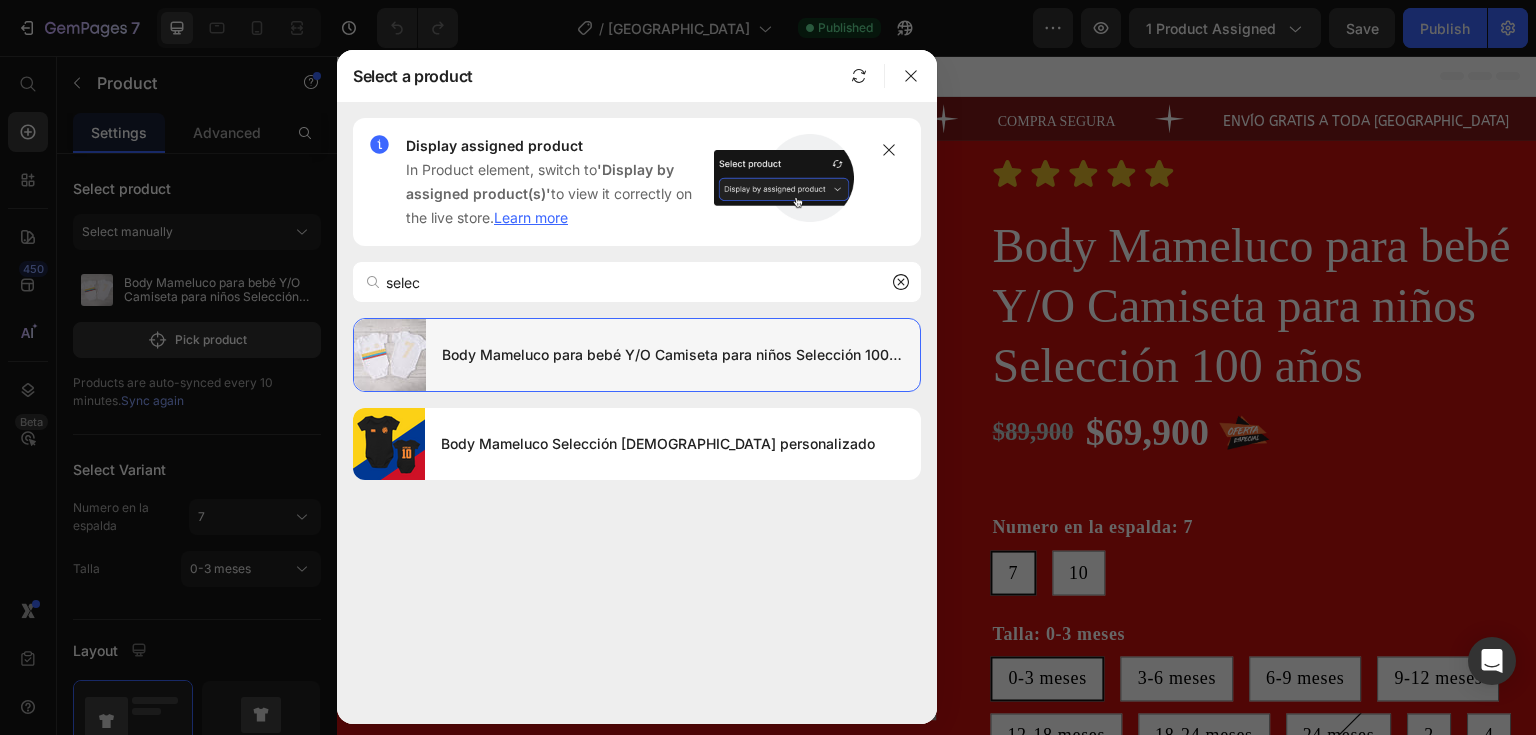 click on "Body Mameluco para bebé  Y/O Camiseta para niños Selección 100 años" at bounding box center [673, 355] 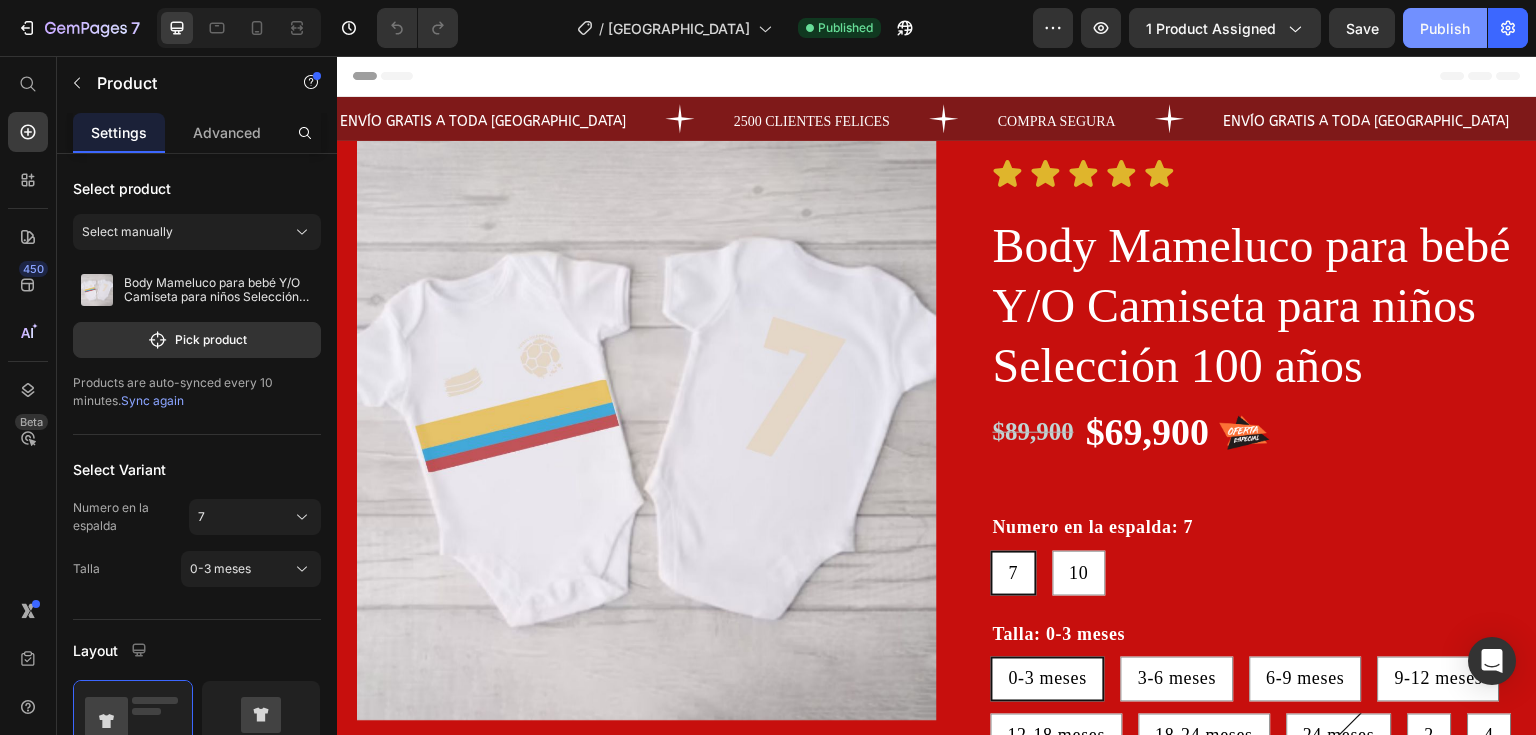 click on "Publish" at bounding box center (1445, 28) 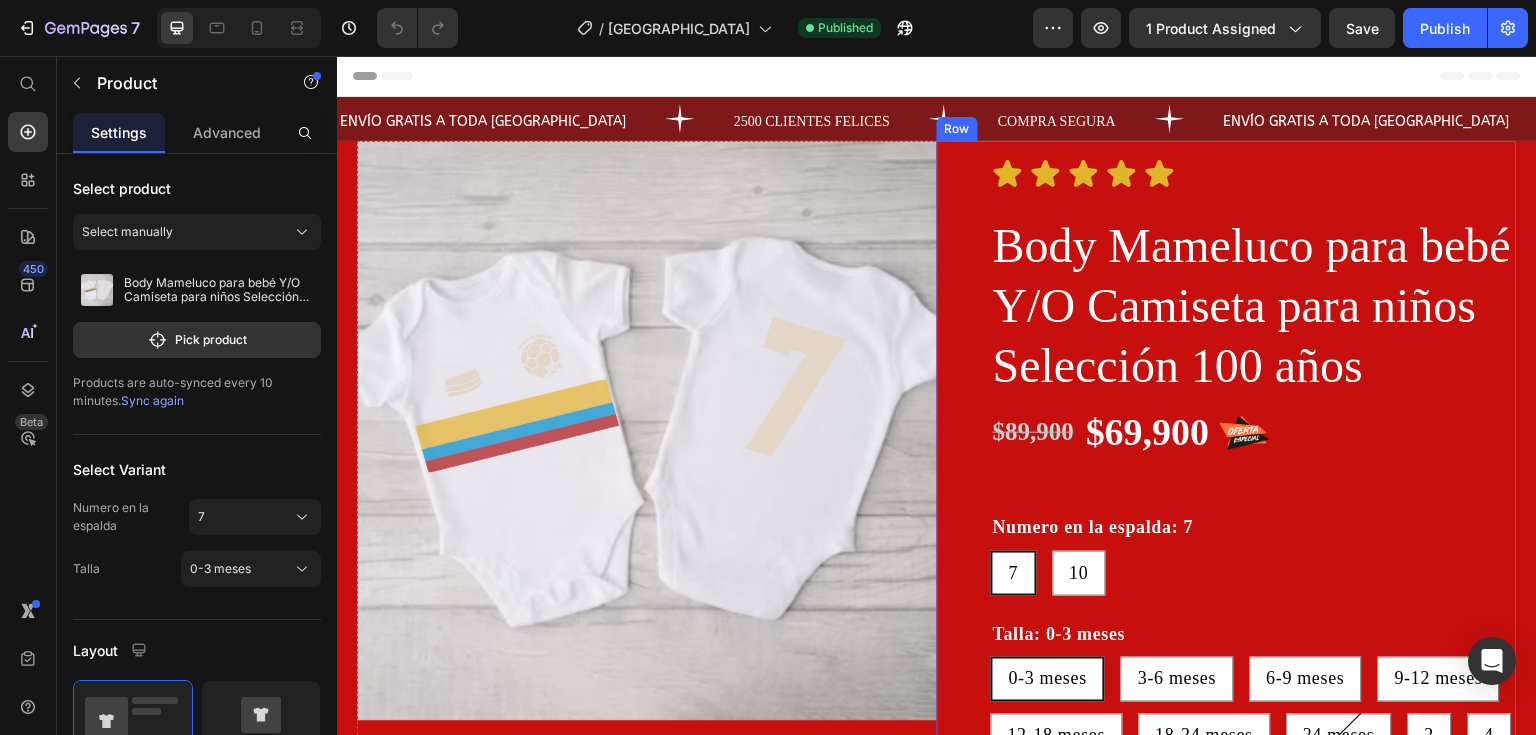 click on "Numero en la espalda: 7" at bounding box center (1093, 527) 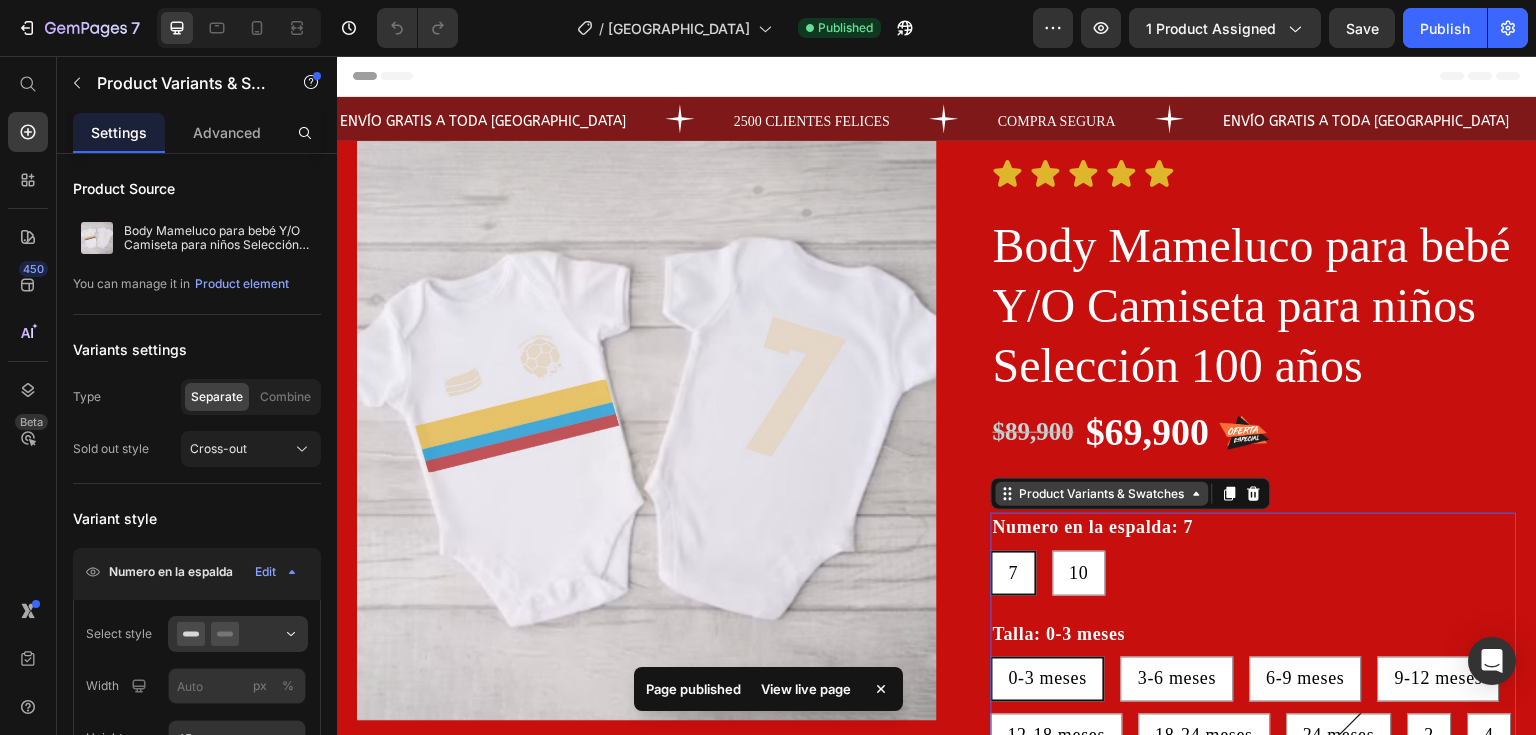 click on "Product Variants & Swatches" at bounding box center [1102, 494] 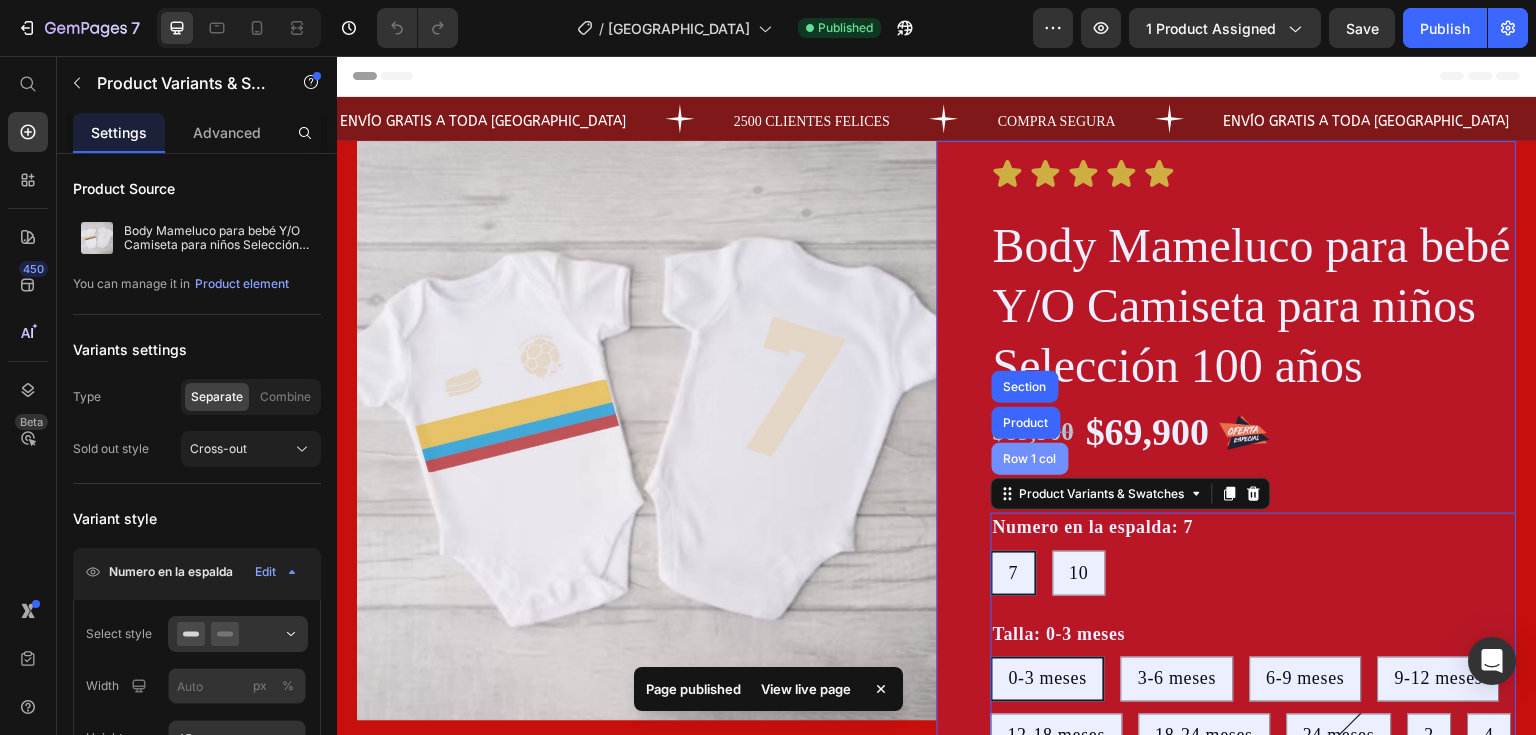 click on "Row 1 col" at bounding box center [1030, 459] 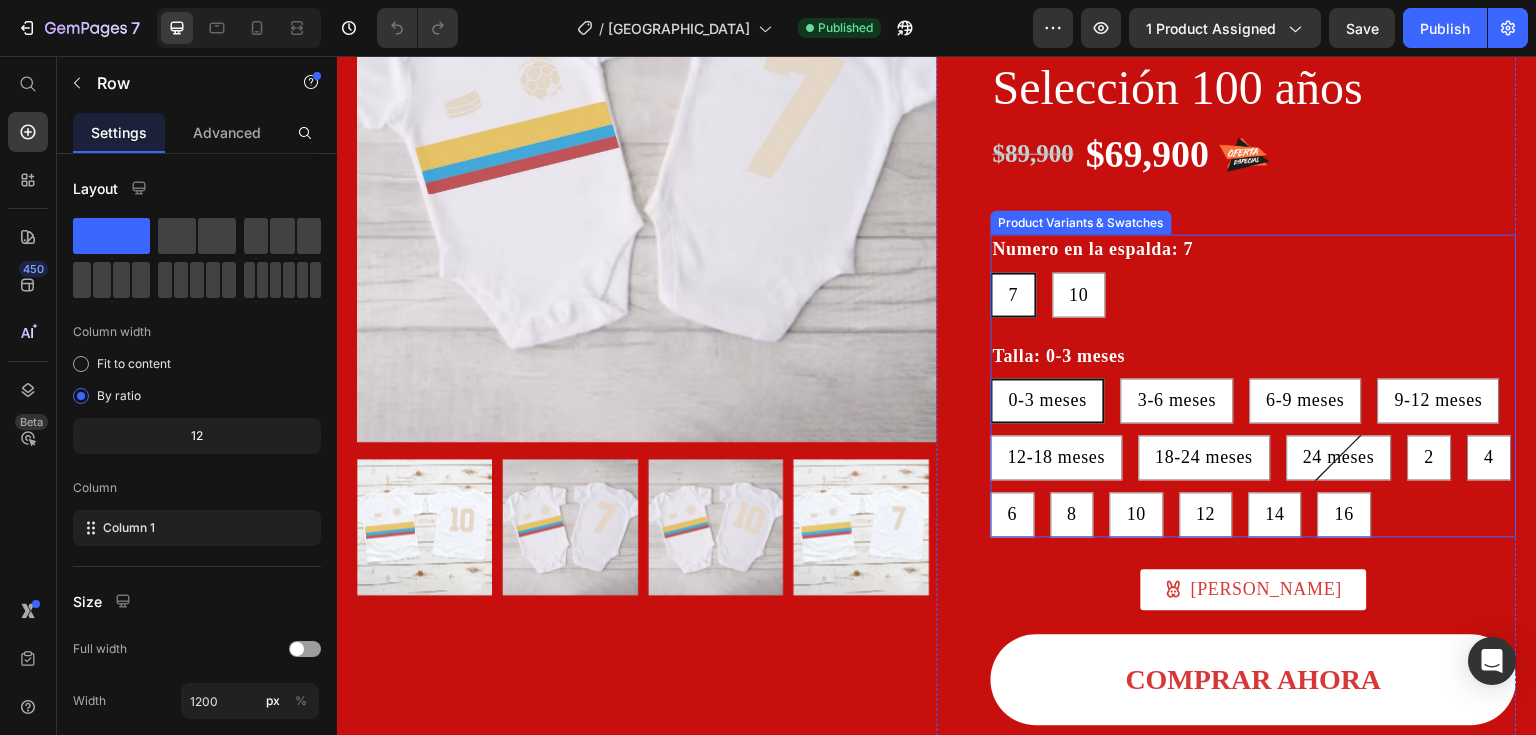 scroll, scrollTop: 300, scrollLeft: 0, axis: vertical 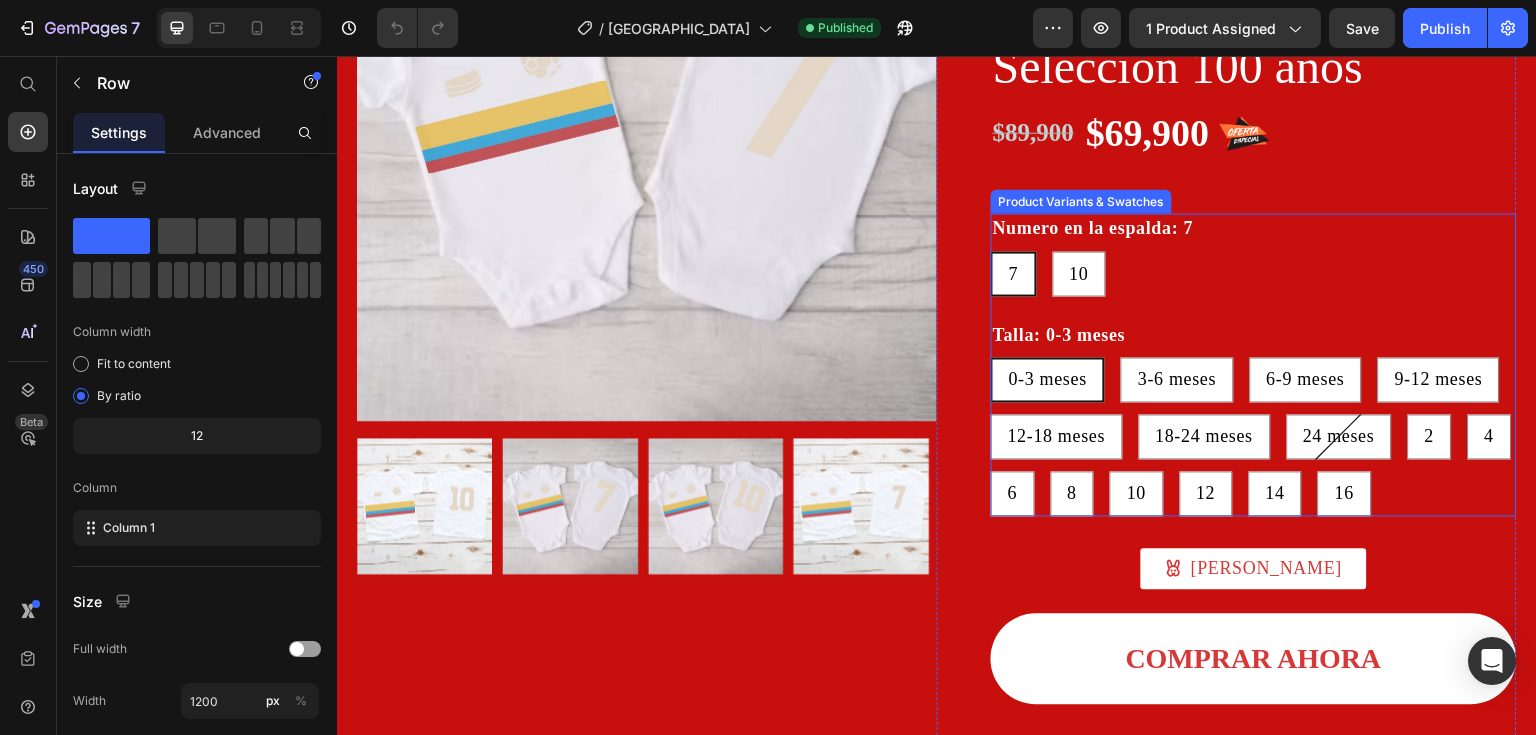 click on "0-3 meses 0-3 meses 0-3 meses 3-6 meses 3-6 meses 3-6 meses 6-9 meses 6-9 meses 6-9 meses 9-12 meses 9-12 meses 9-12 meses 12-18 meses 12-18 meses 12-18 meses 18-24 meses 18-24 meses 18-24 meses 24 meses 24 meses 24 meses 2 2 2 4 4 4 6 6 6 8 8 8 10 10 10 12 12 12 14 14 14 16 16 16" at bounding box center [1254, 436] 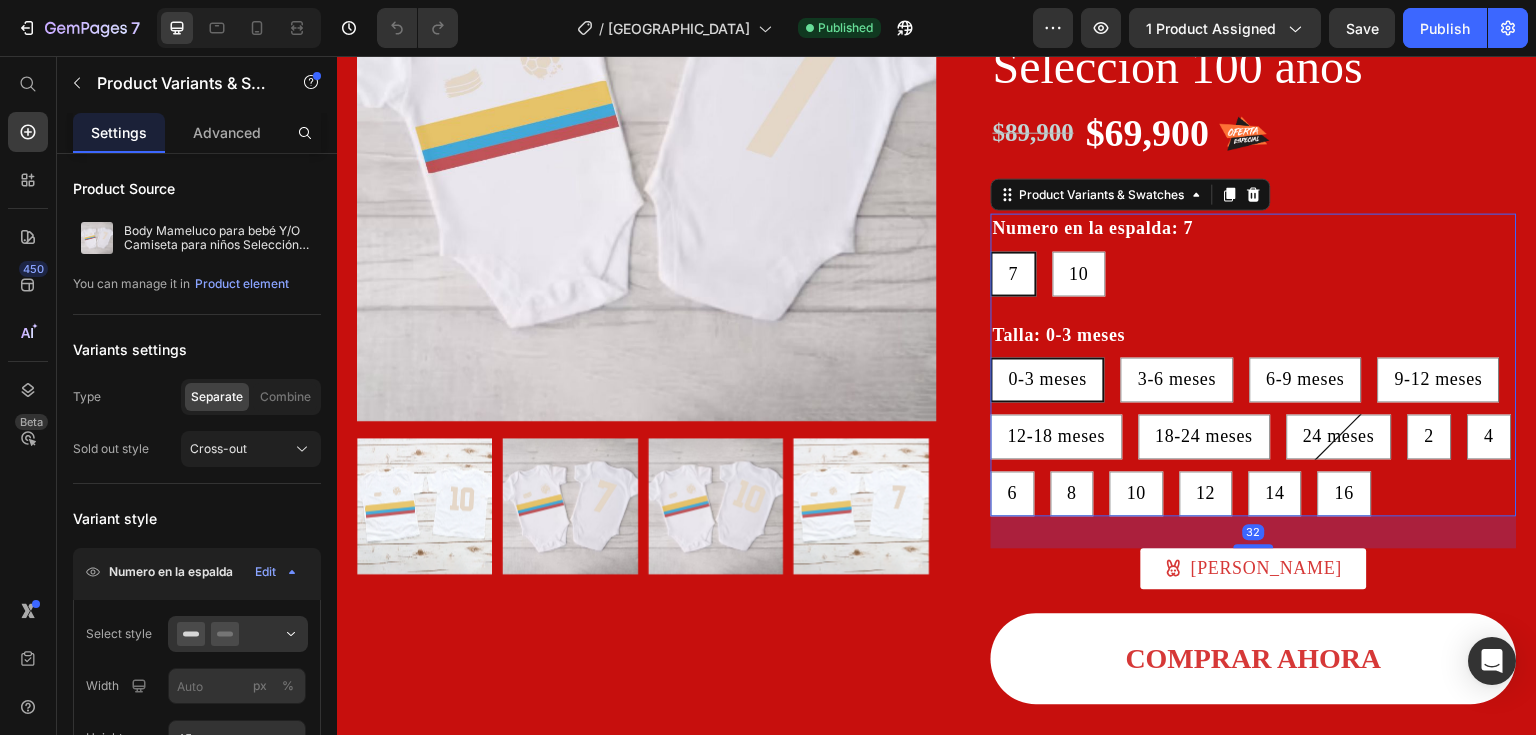 click on "7 7 7 10 10 10" at bounding box center [1254, 273] 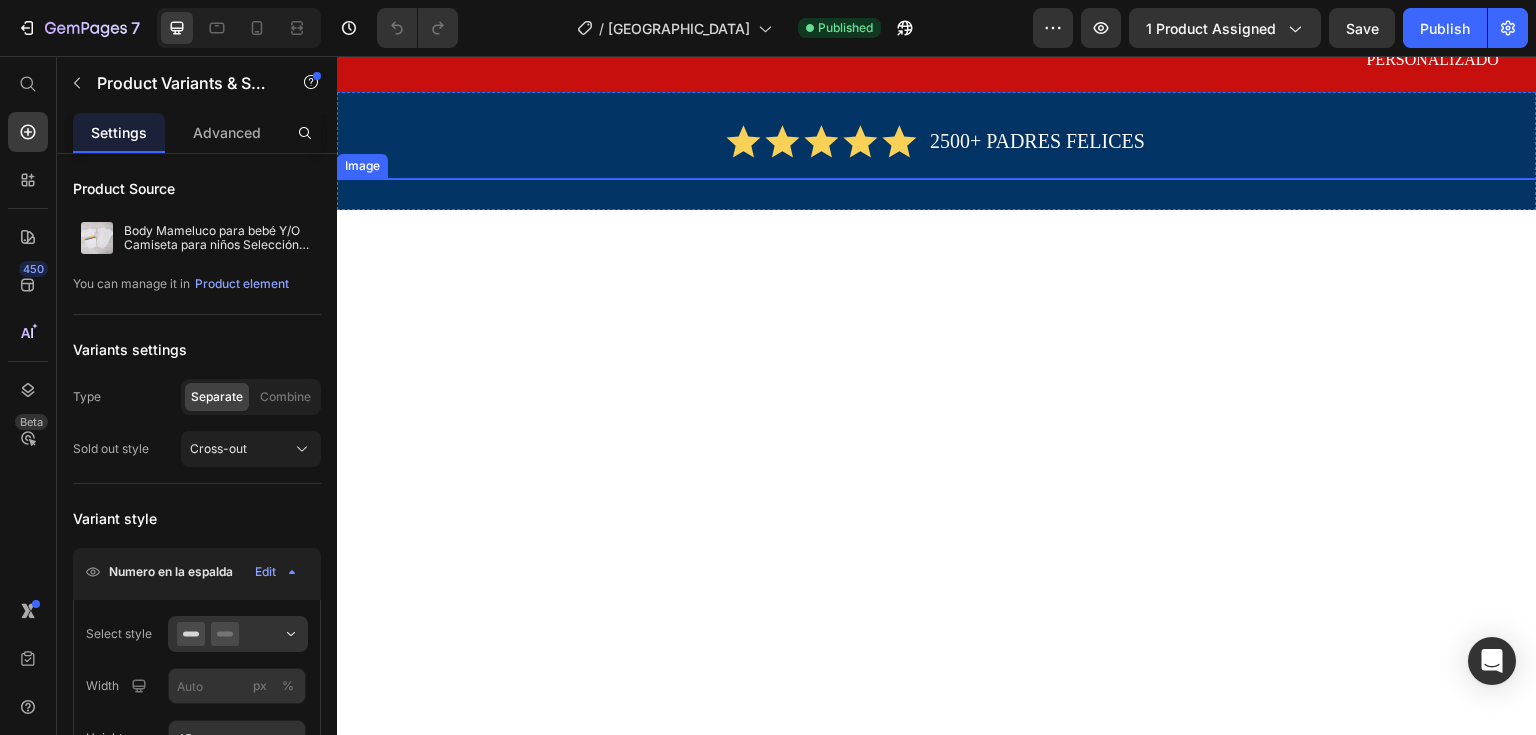 scroll, scrollTop: 1100, scrollLeft: 0, axis: vertical 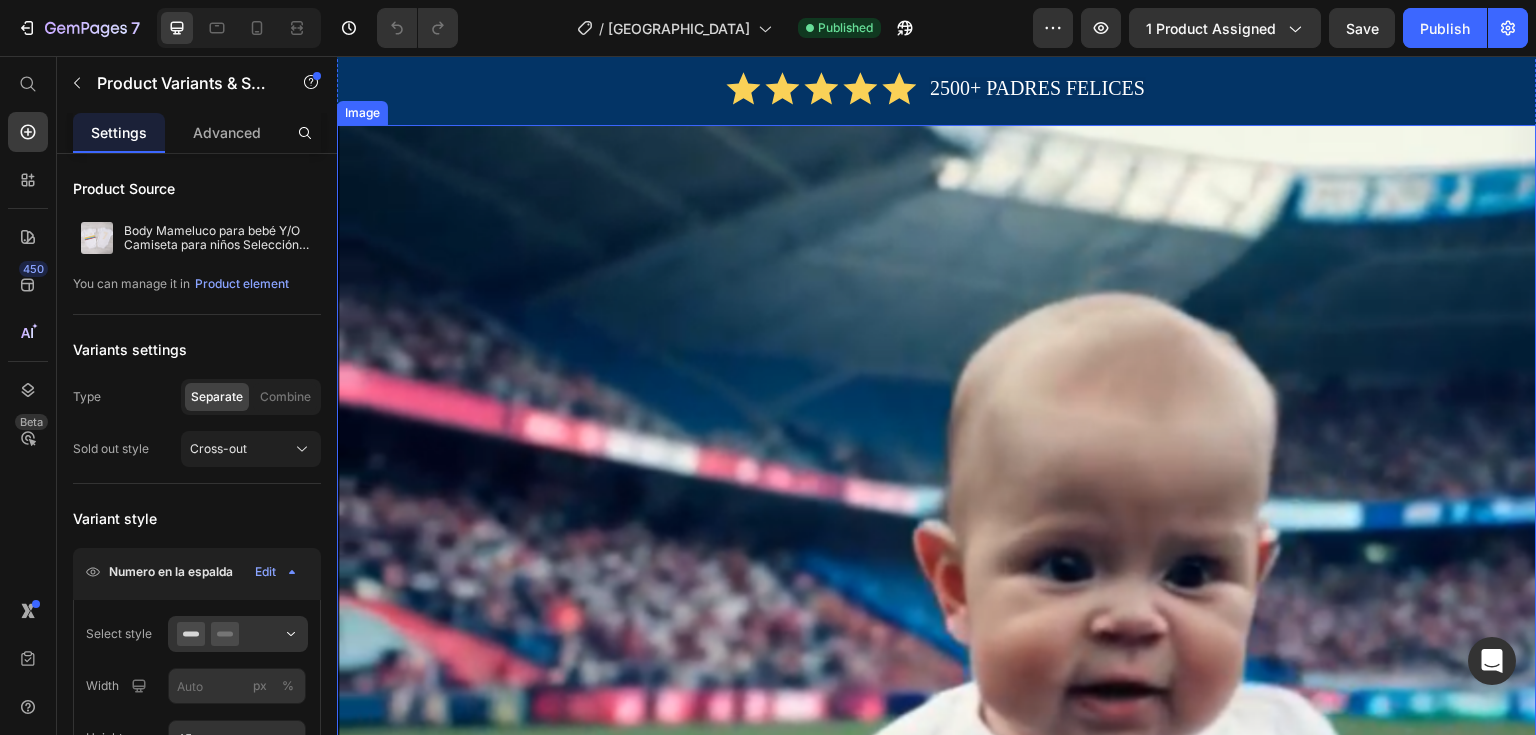click at bounding box center (937, 782) 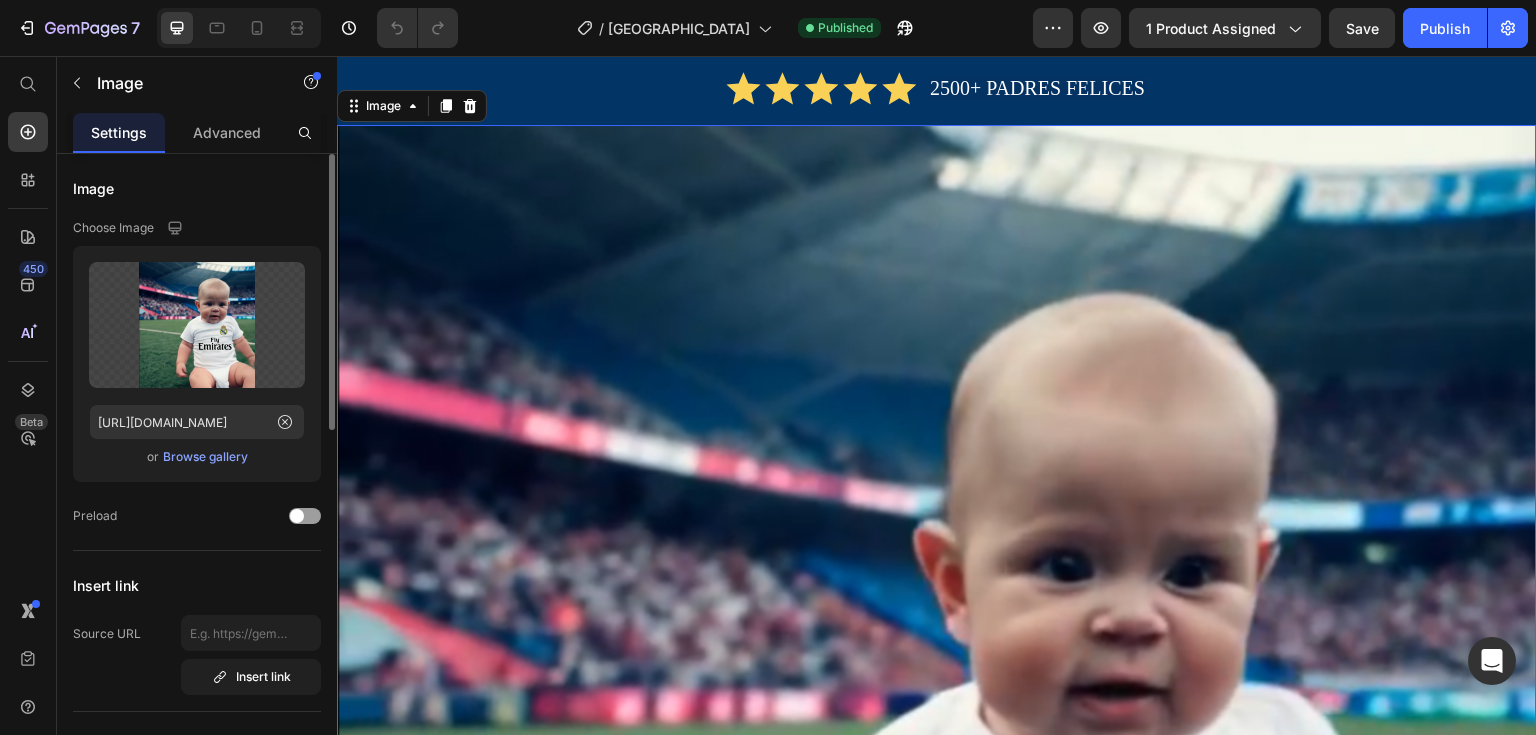 click on "Browse gallery" at bounding box center (205, 457) 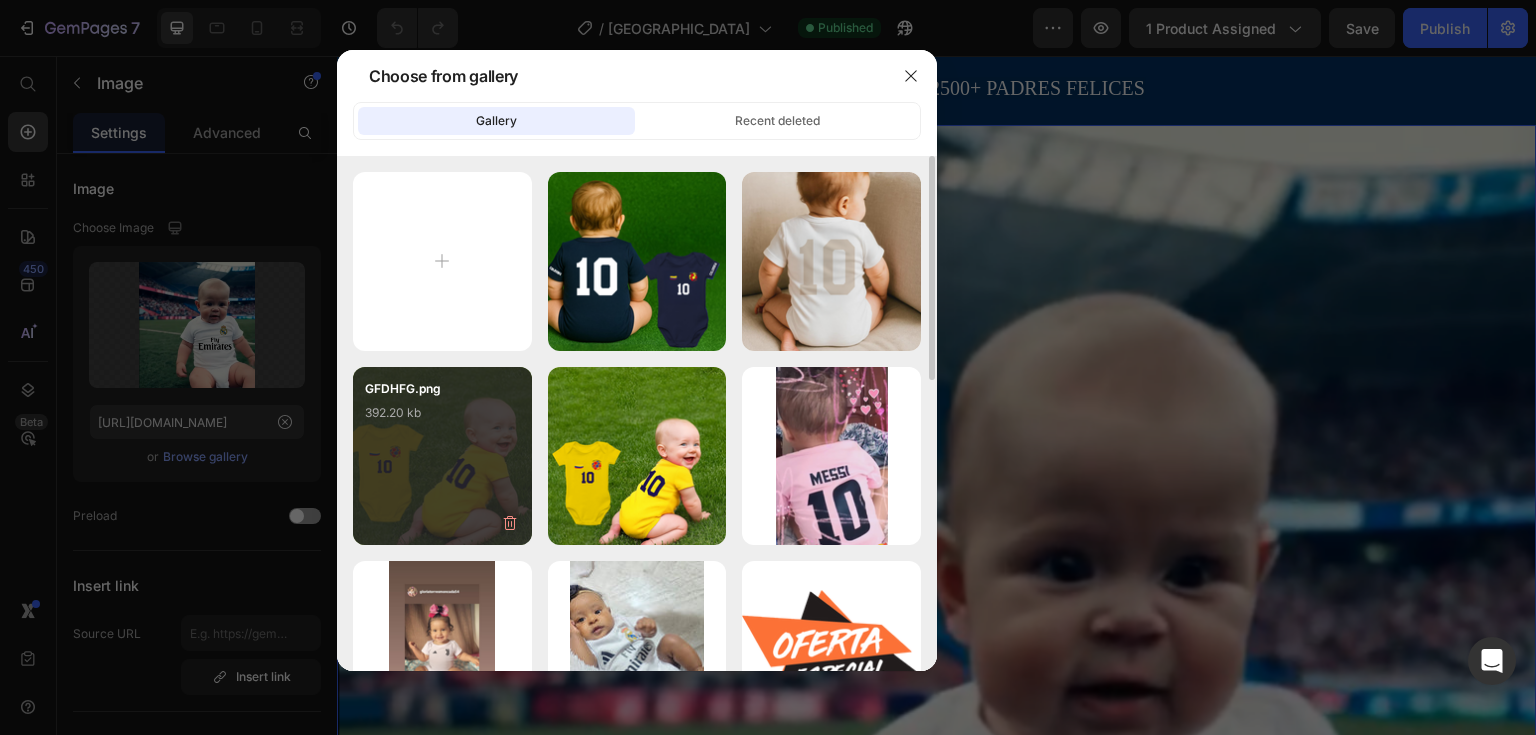 click on "GFDHFG.png 392.20 kb" at bounding box center (442, 456) 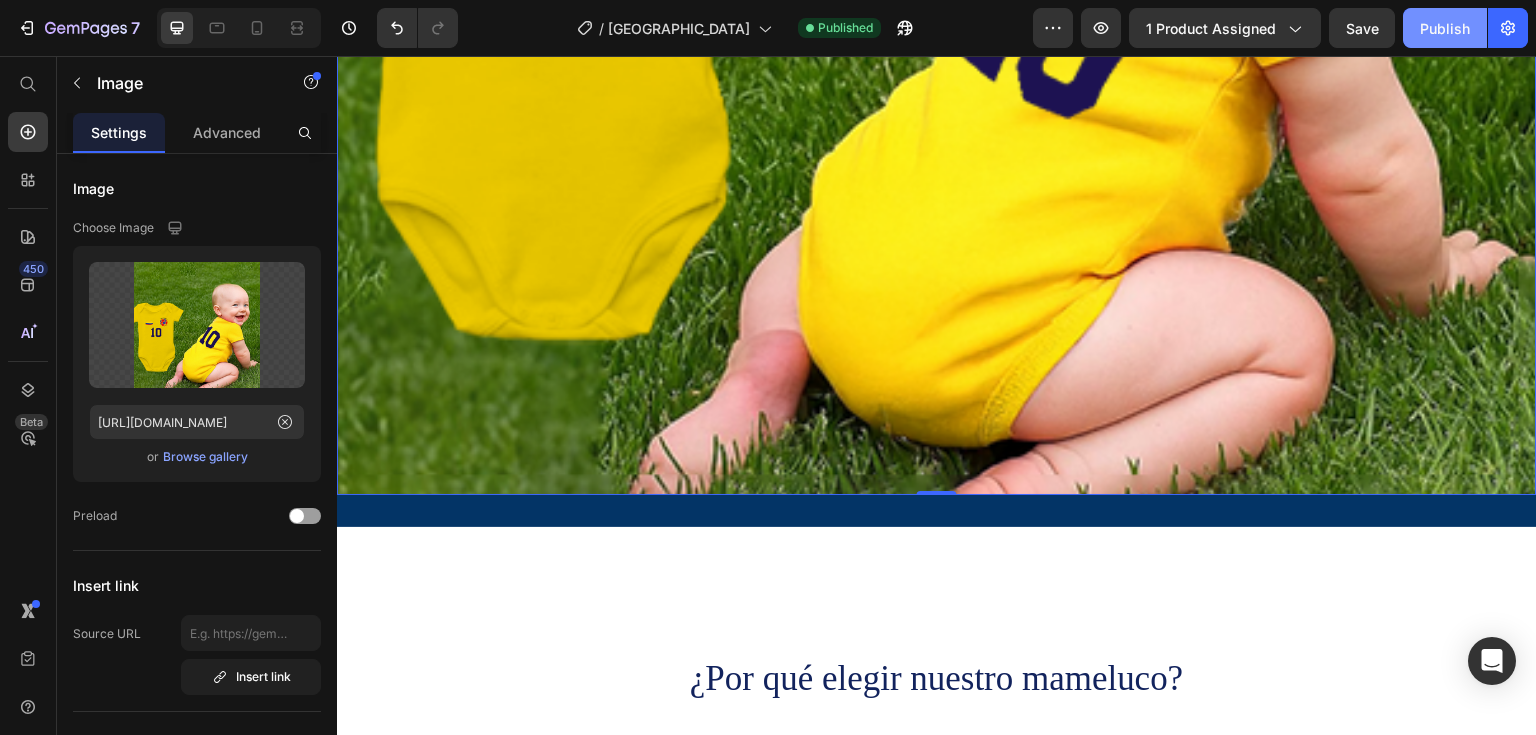 click on "Publish" at bounding box center [1445, 28] 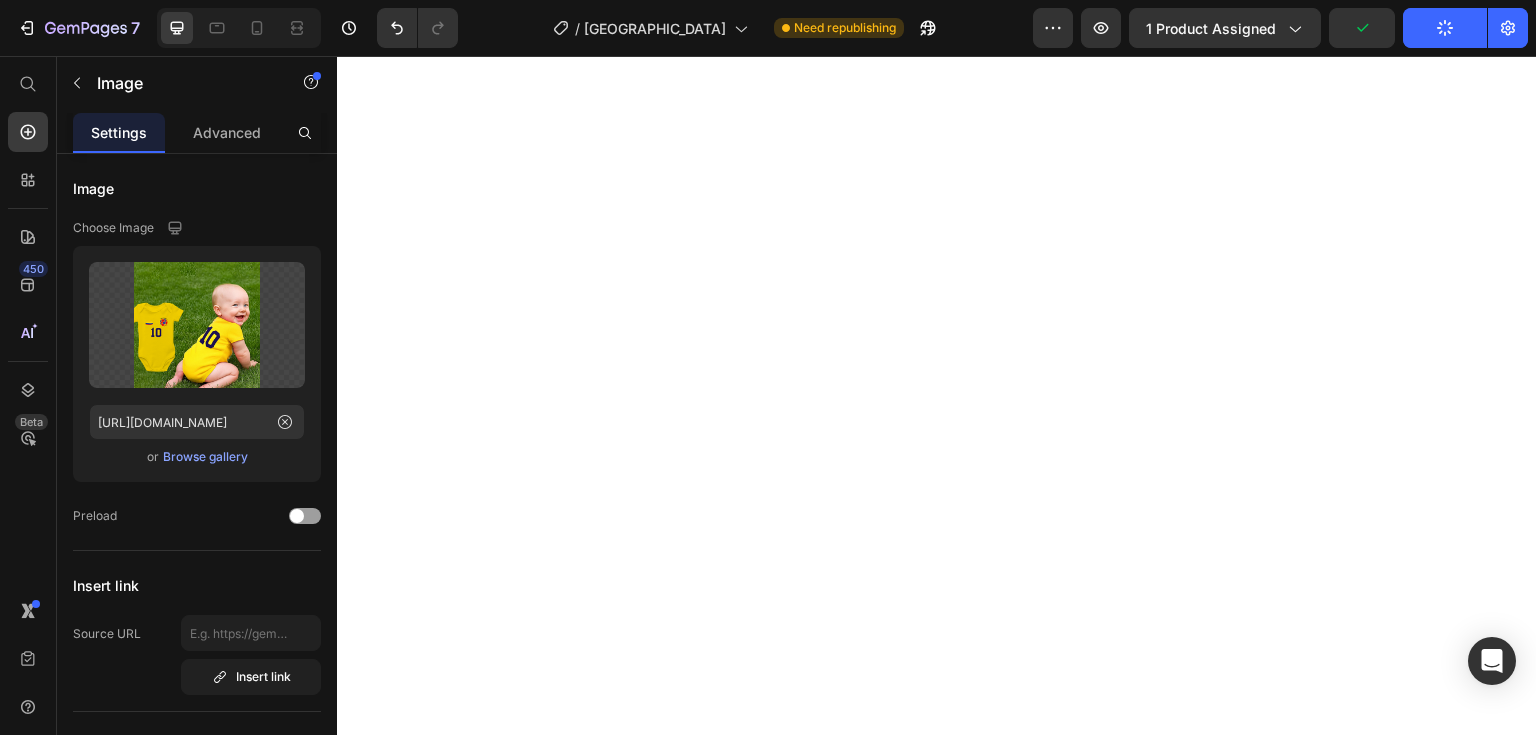 scroll, scrollTop: 4900, scrollLeft: 0, axis: vertical 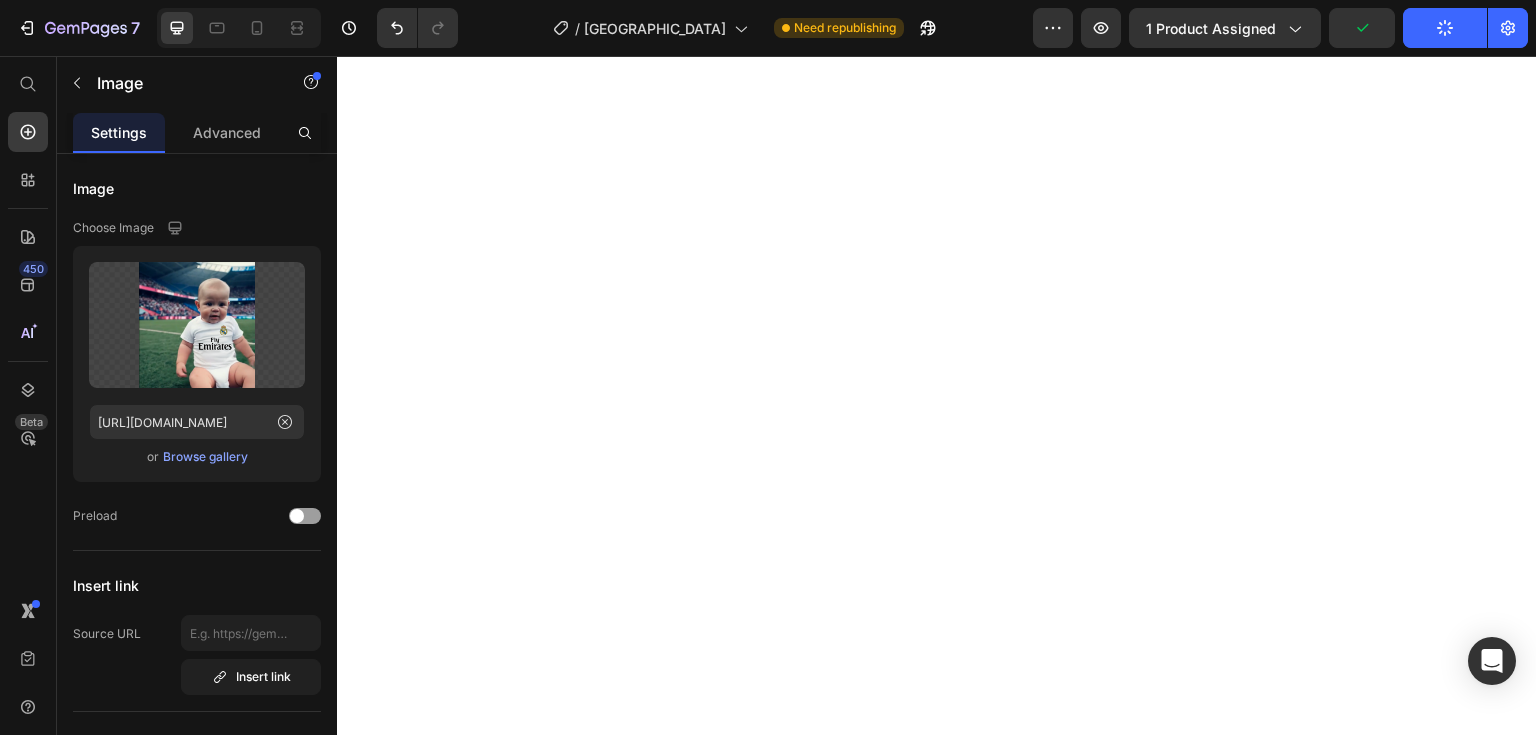 click at bounding box center (937, -509) 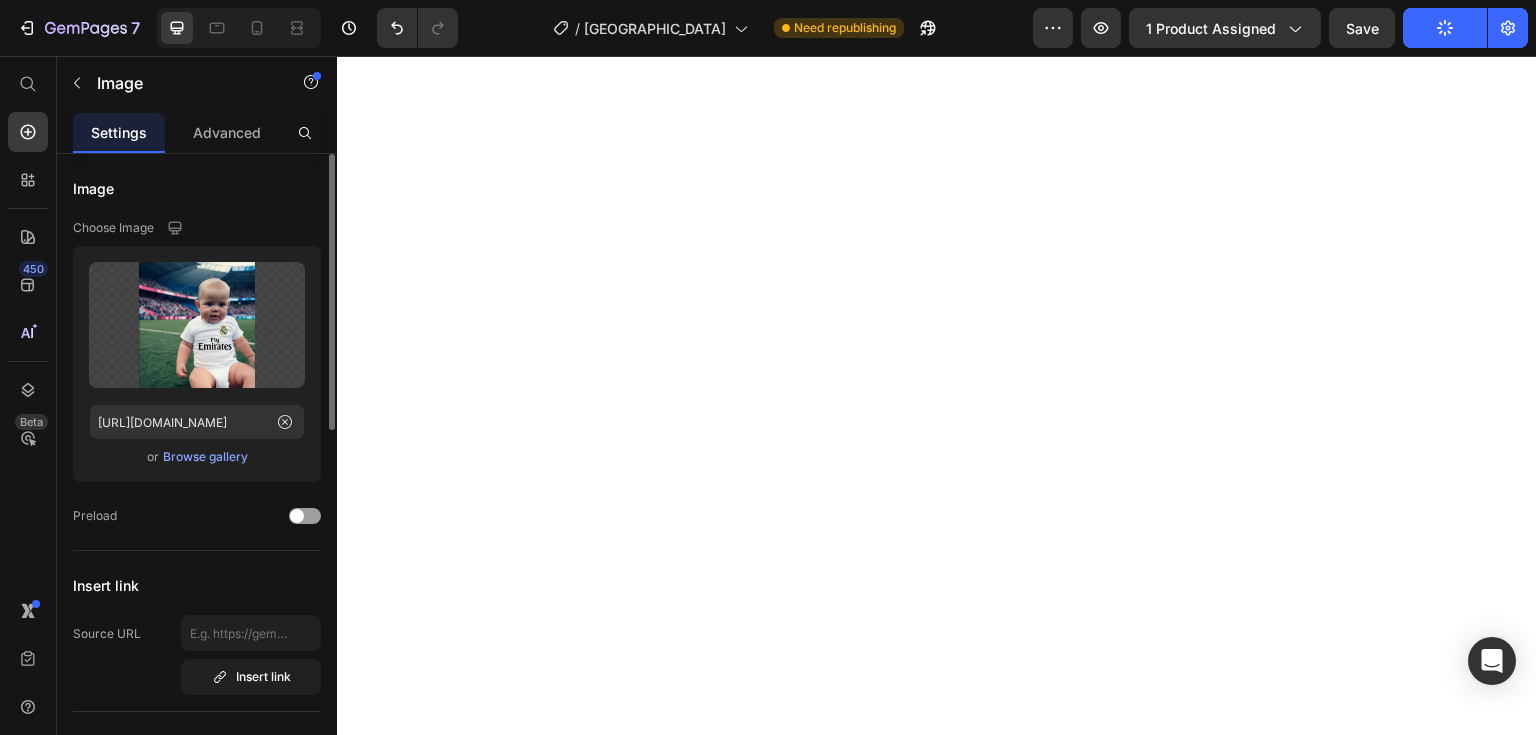 click on "Browse gallery" at bounding box center (205, 457) 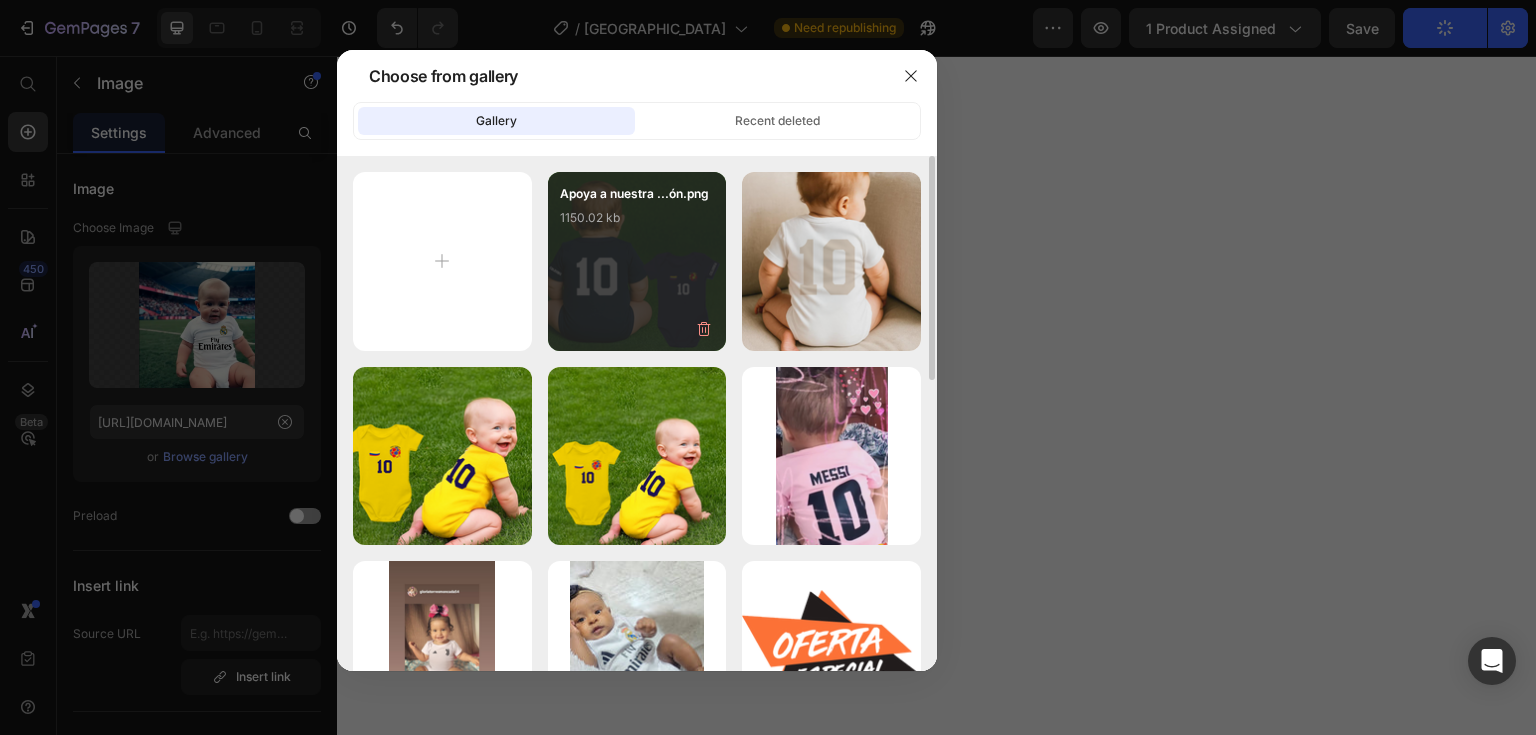 click on "Apoya a nuestra ...ón.png 1150.02 kb" at bounding box center (637, 224) 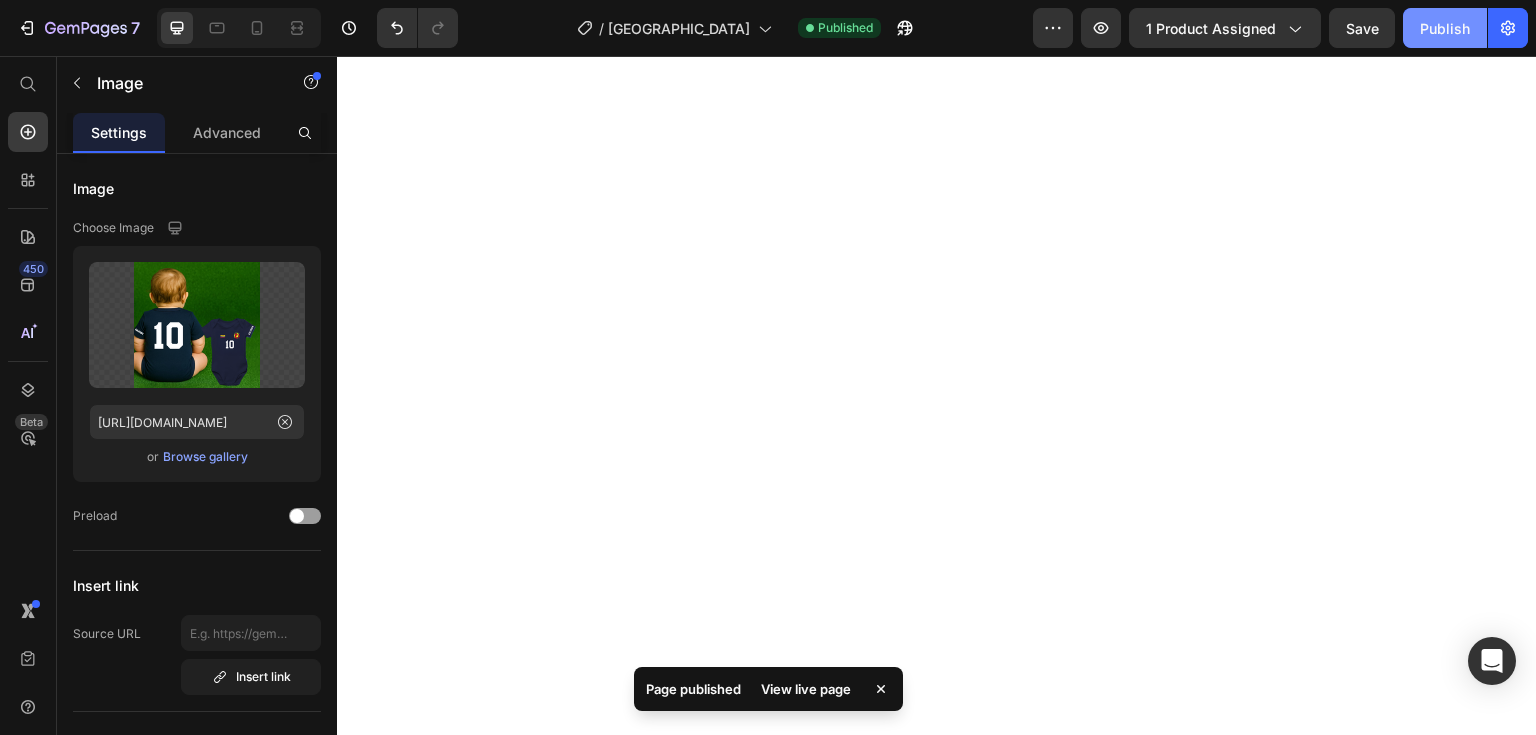click on "Publish" at bounding box center (1445, 28) 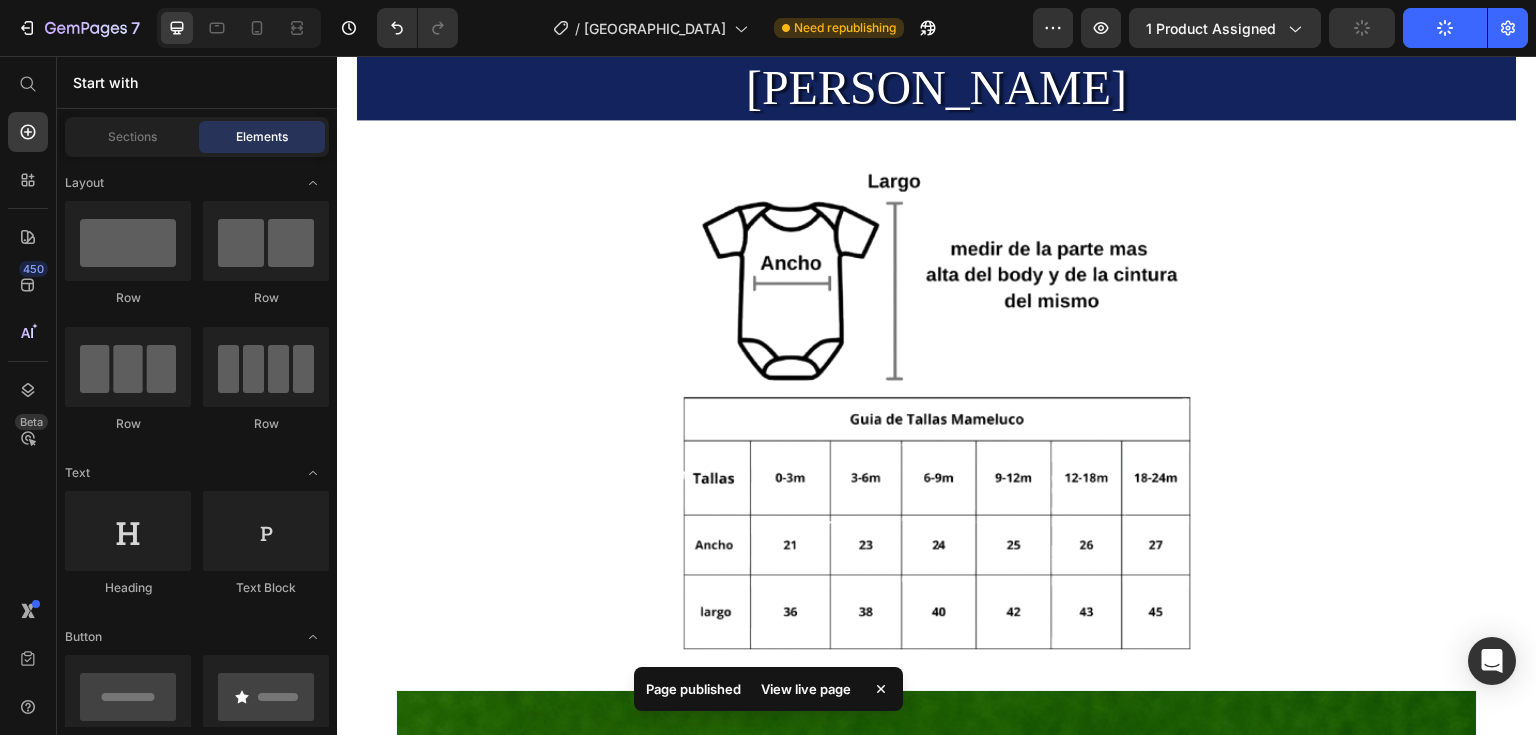 scroll, scrollTop: 0, scrollLeft: 0, axis: both 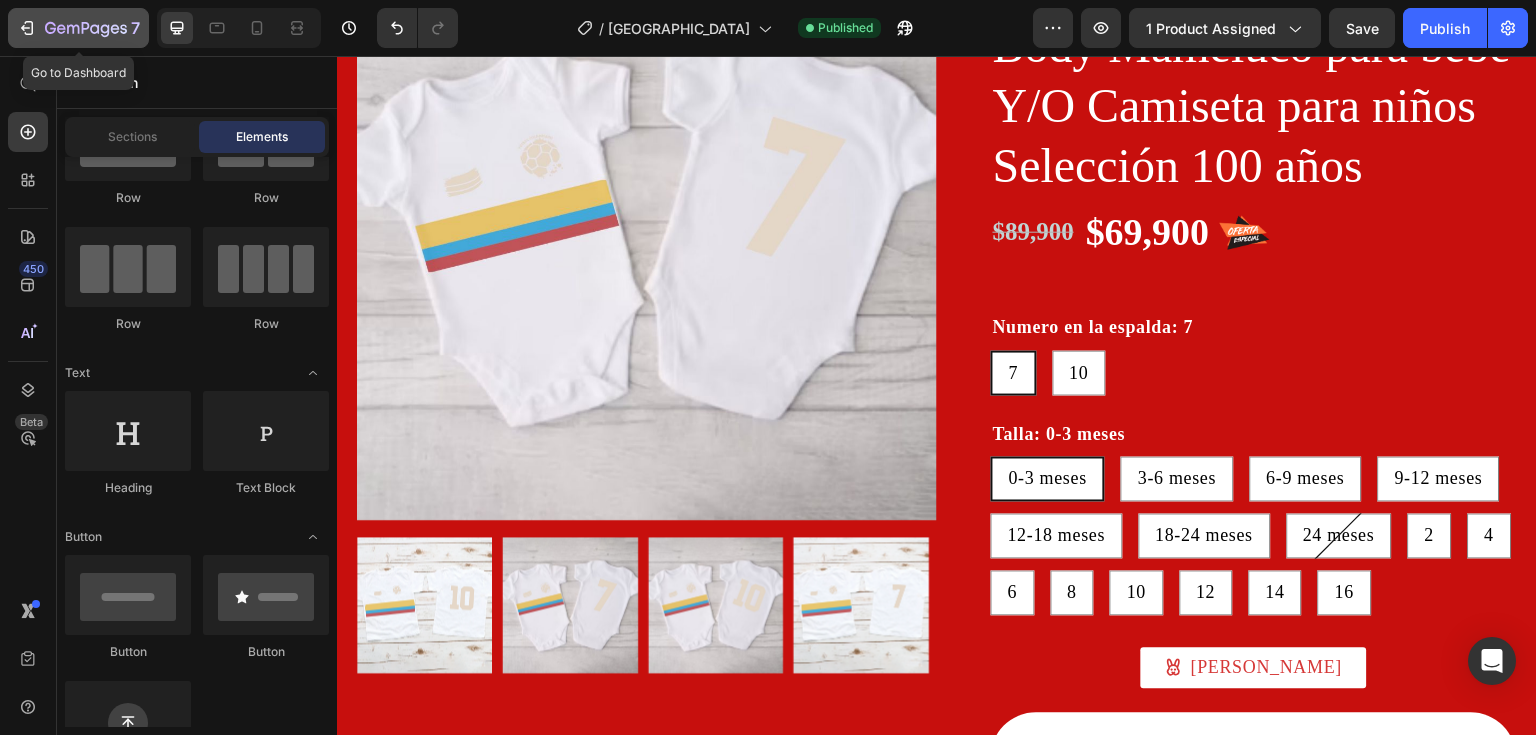 click 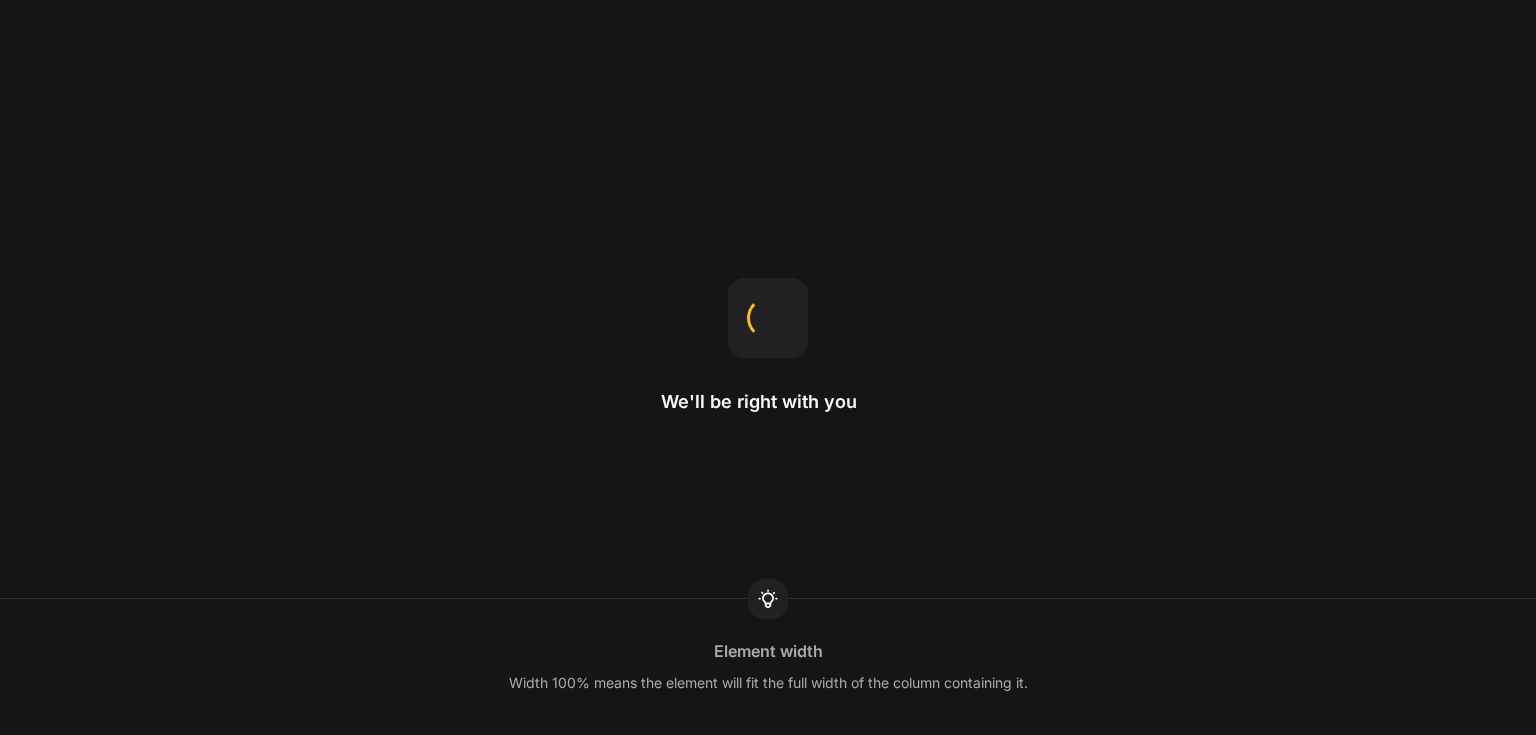 scroll, scrollTop: 0, scrollLeft: 0, axis: both 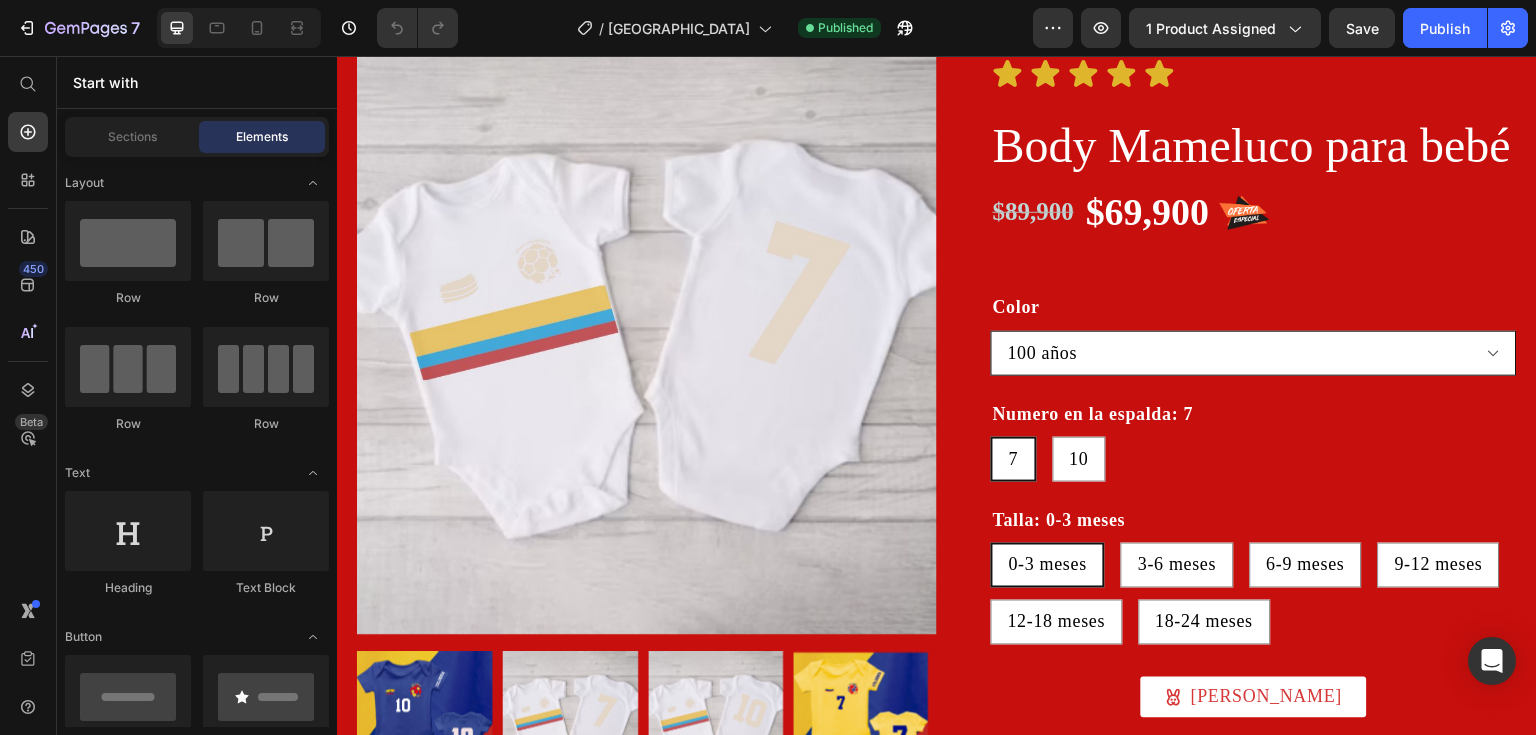 click on "100 años Amarillo Azul Oscuro Azul Rey" at bounding box center (1254, 353) 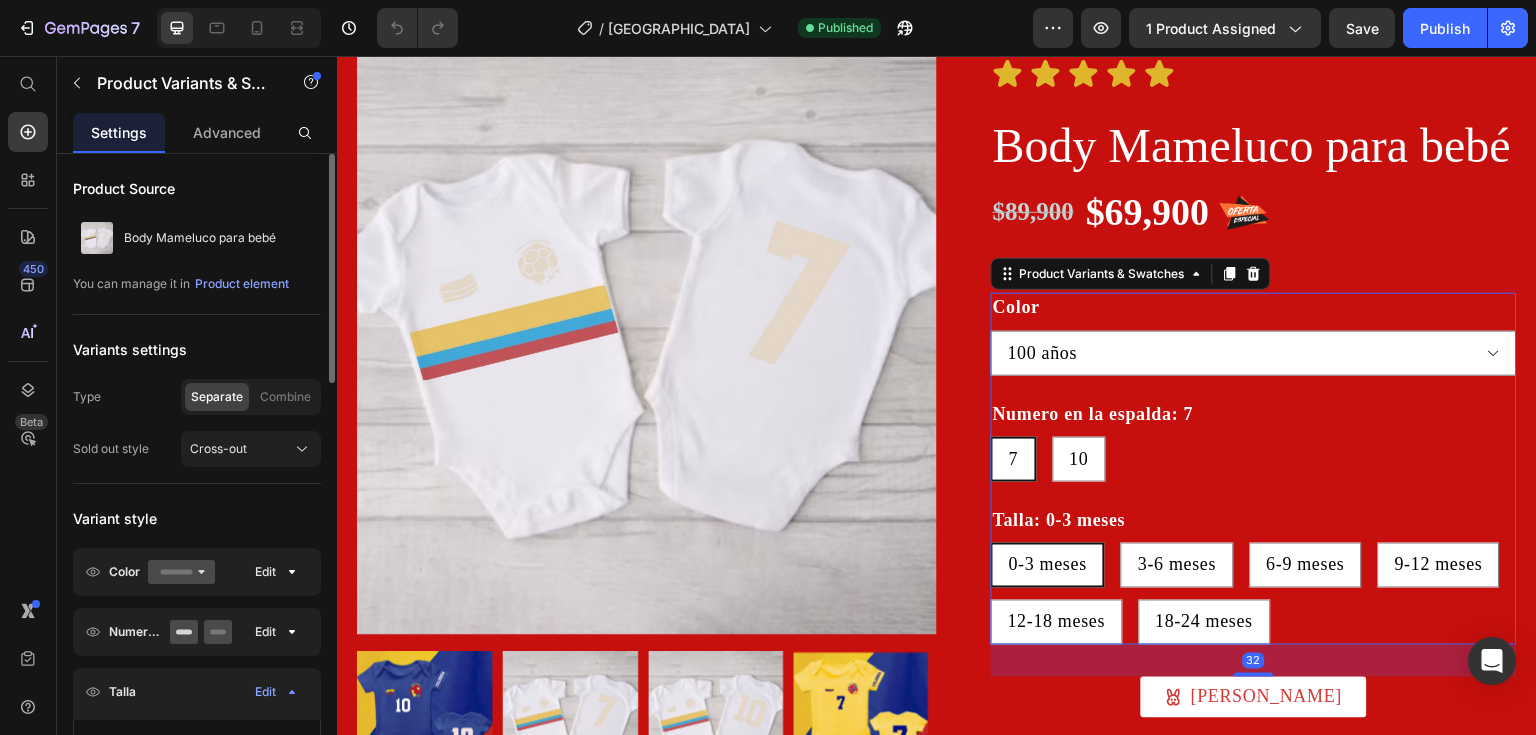 click 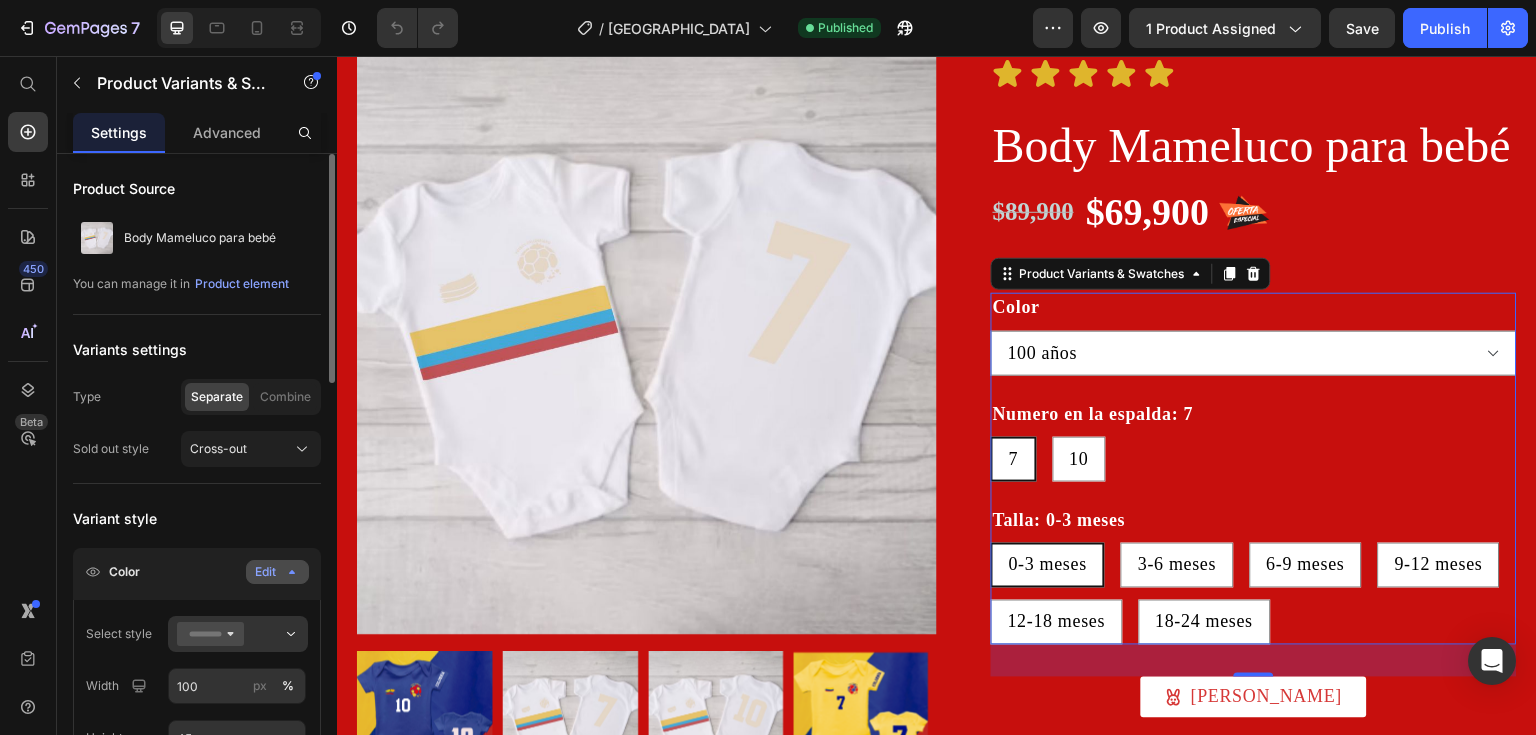 click on "Edit" at bounding box center [277, 572] 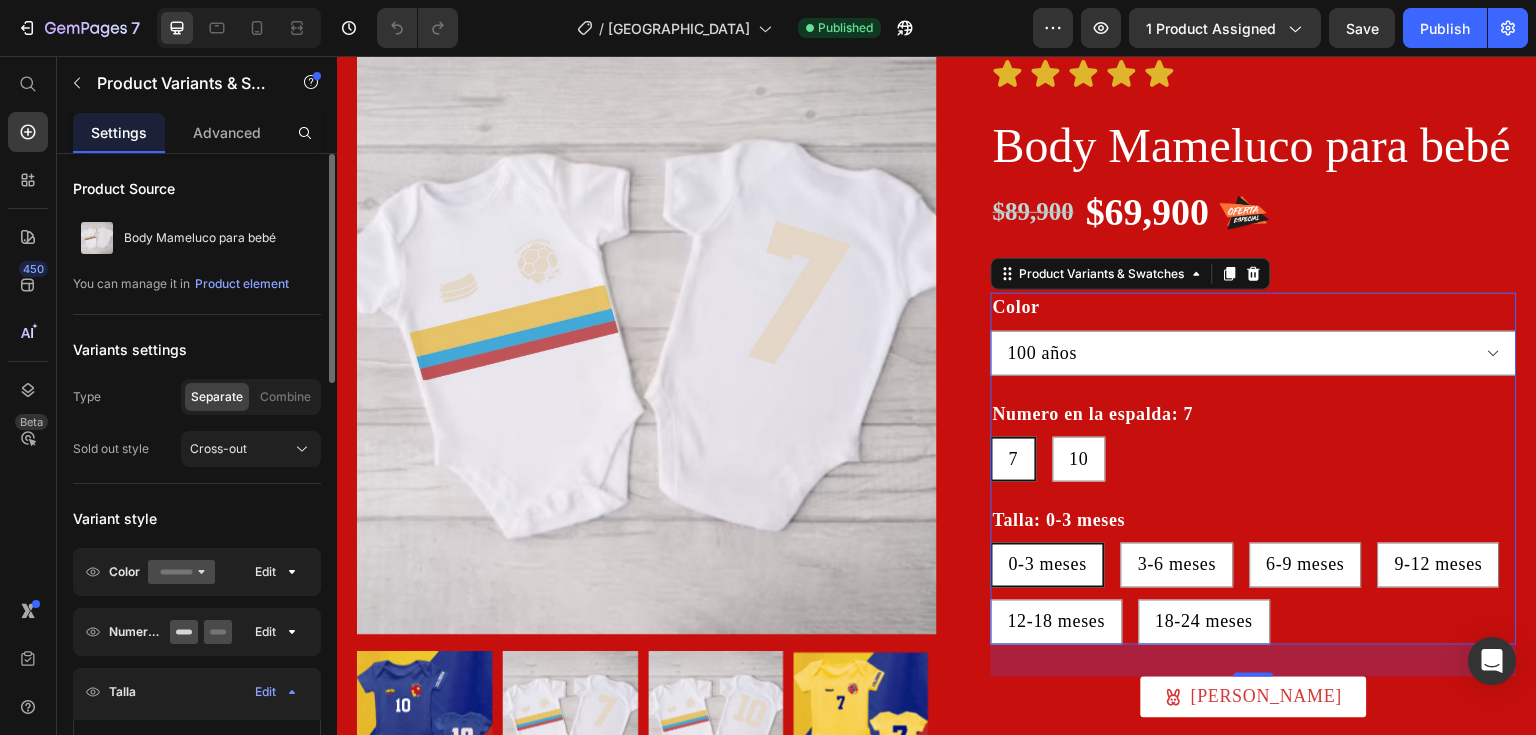 click on "Color Edit" 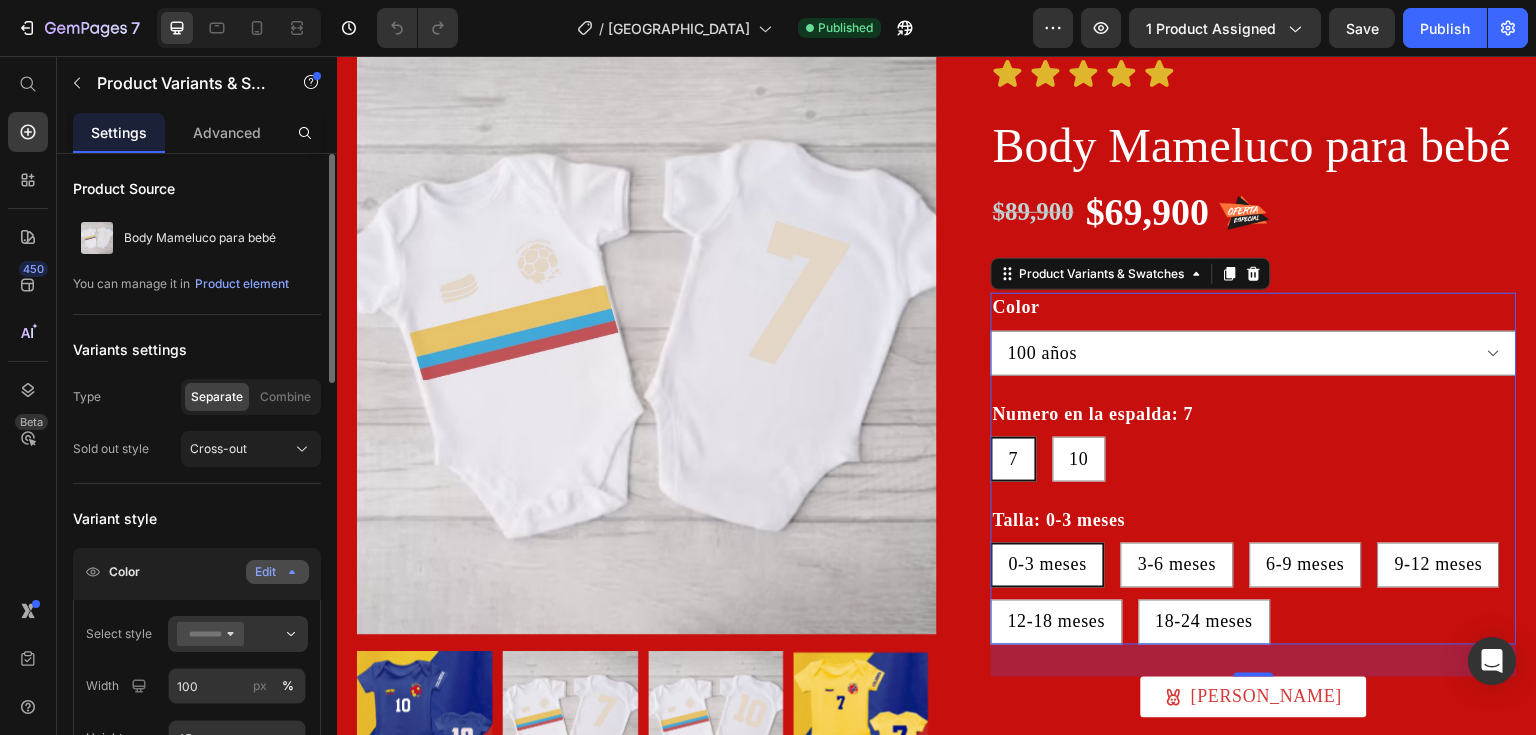 click on "Edit" at bounding box center [277, 572] 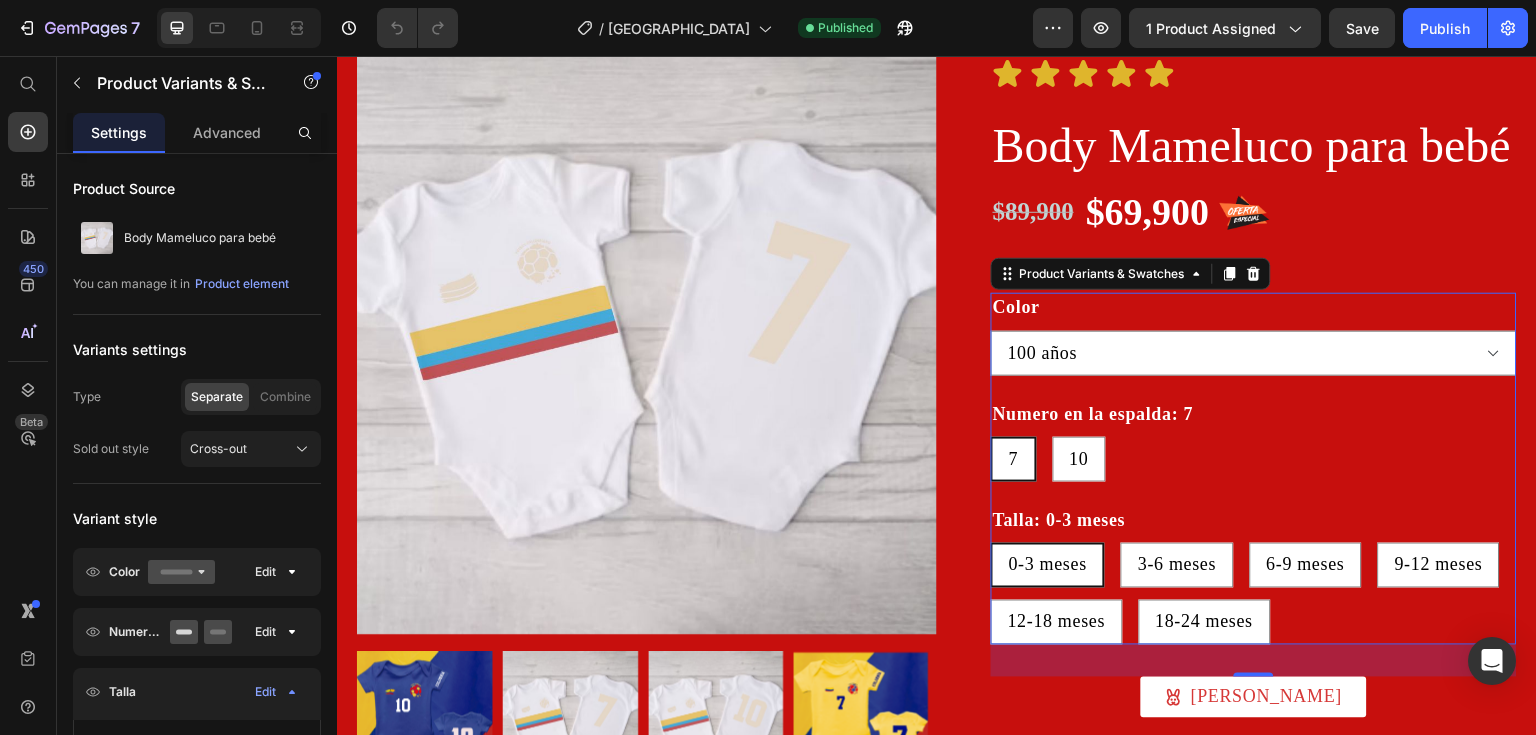 click on "Color" at bounding box center (124, 572) 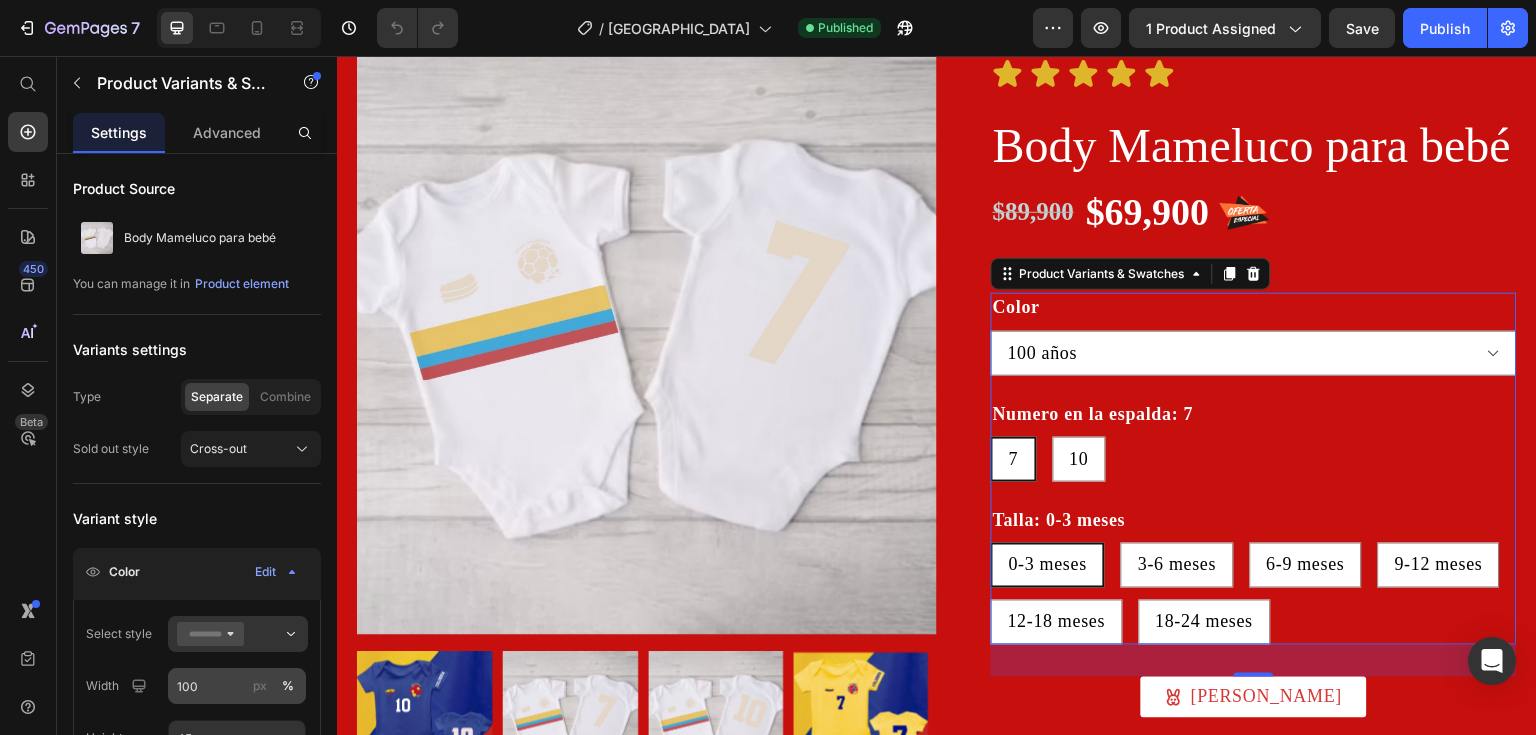 scroll, scrollTop: 200, scrollLeft: 0, axis: vertical 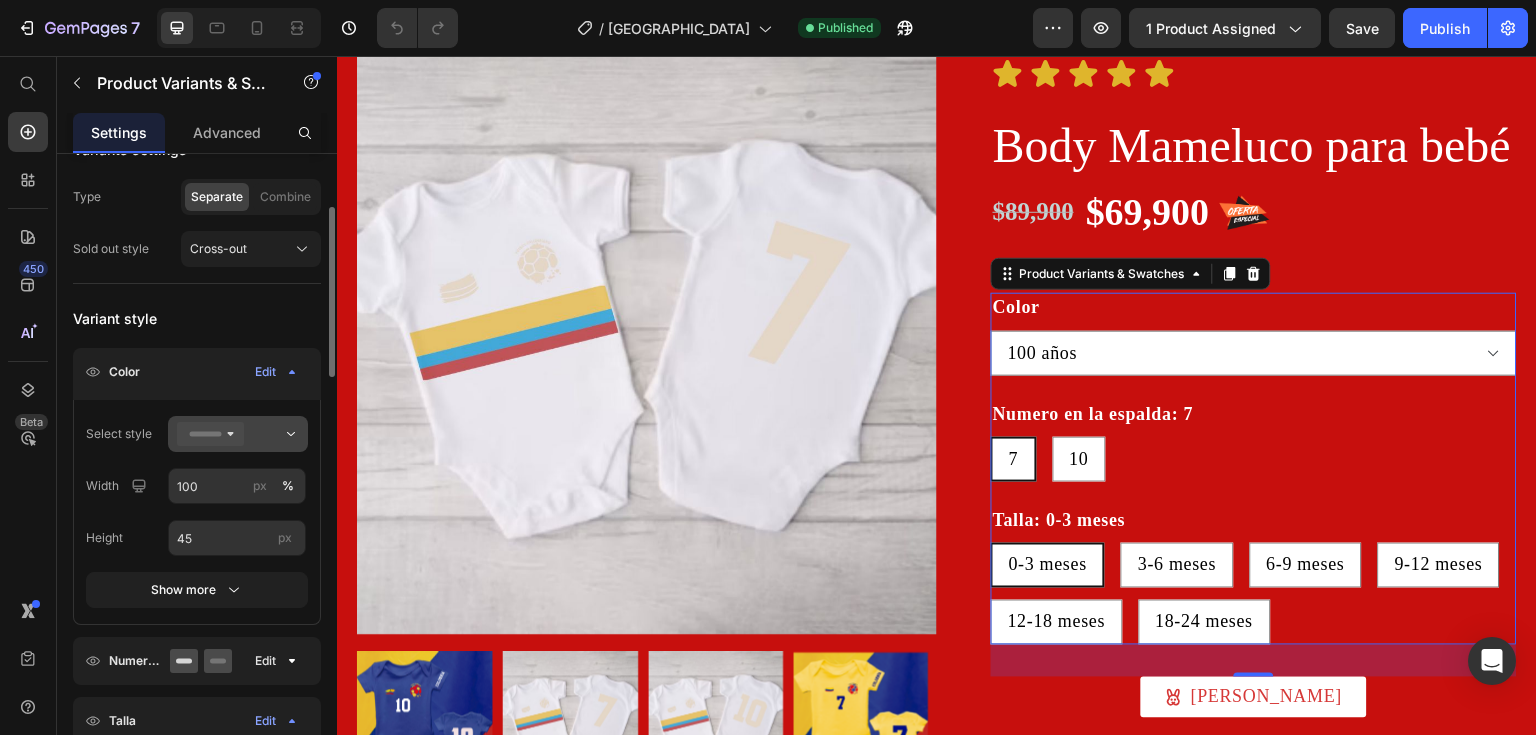 click at bounding box center [238, 434] 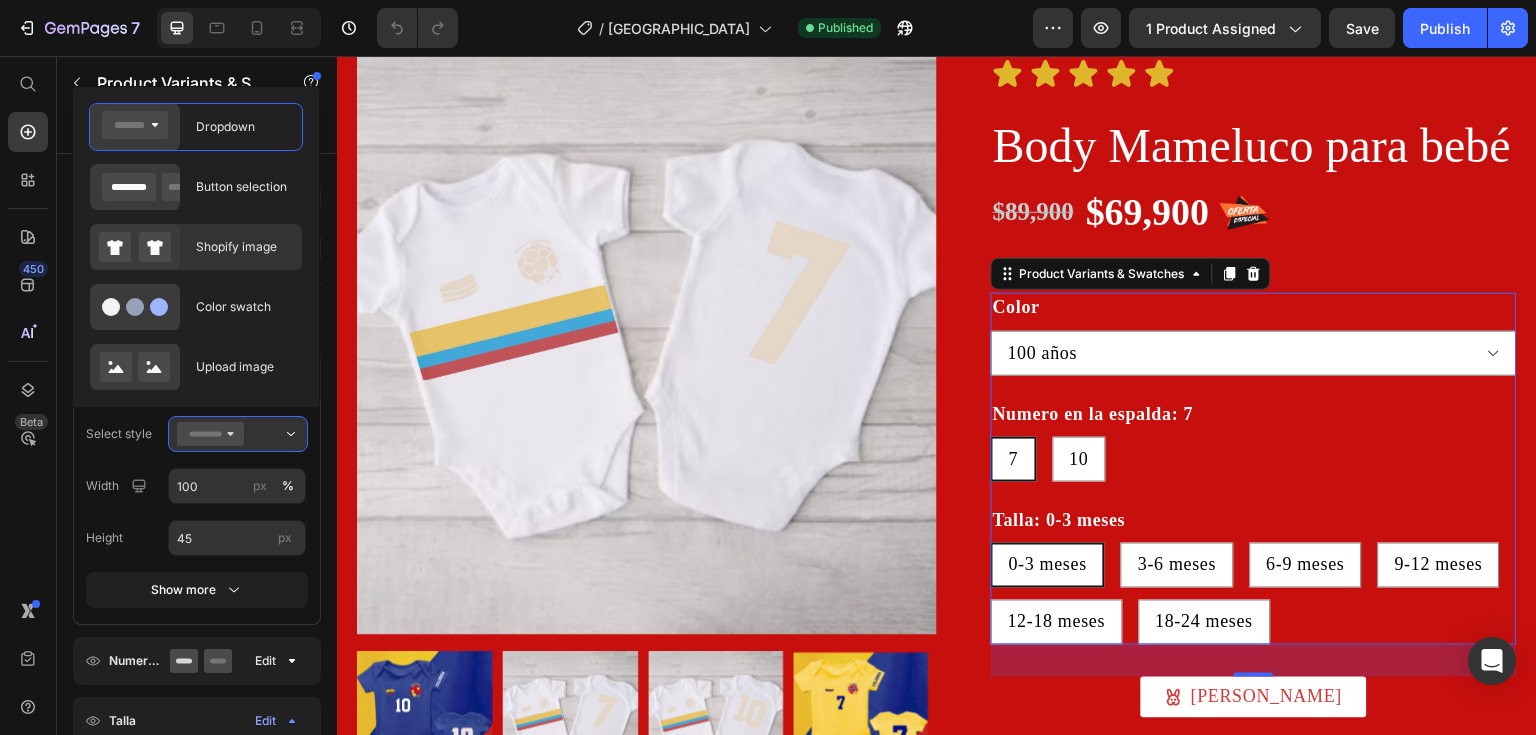 click on "Shopify image" at bounding box center [243, 247] 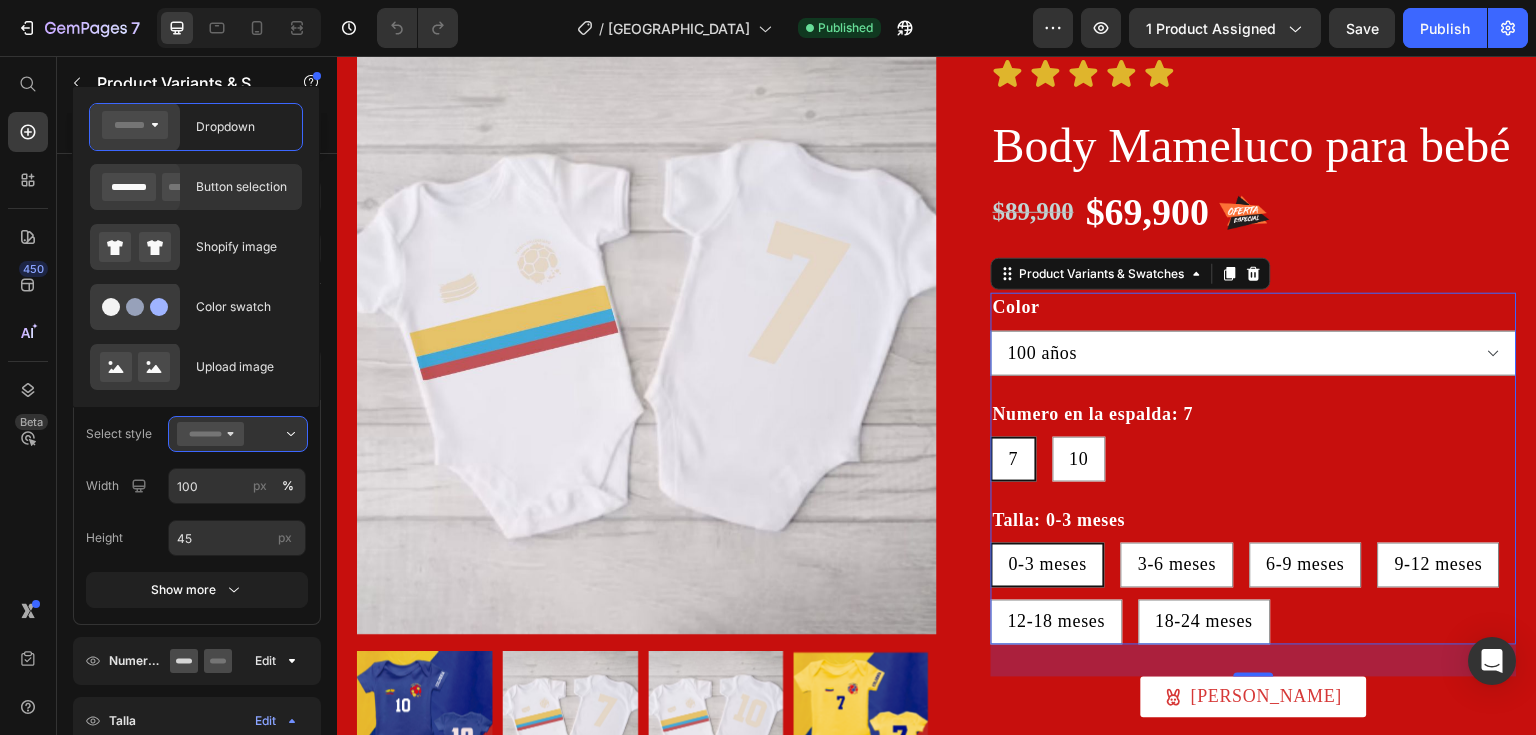 type on "64" 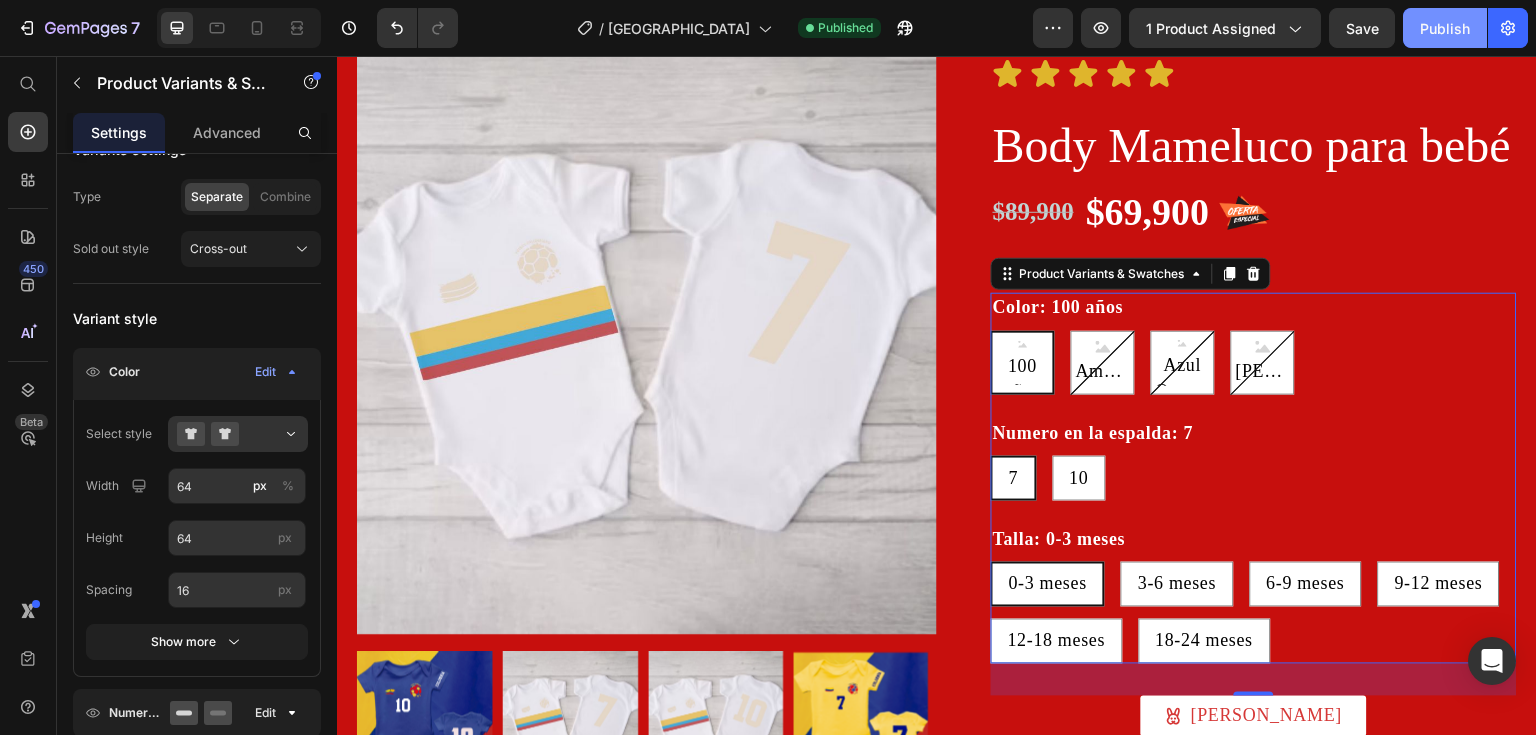 click on "Publish" at bounding box center [1445, 28] 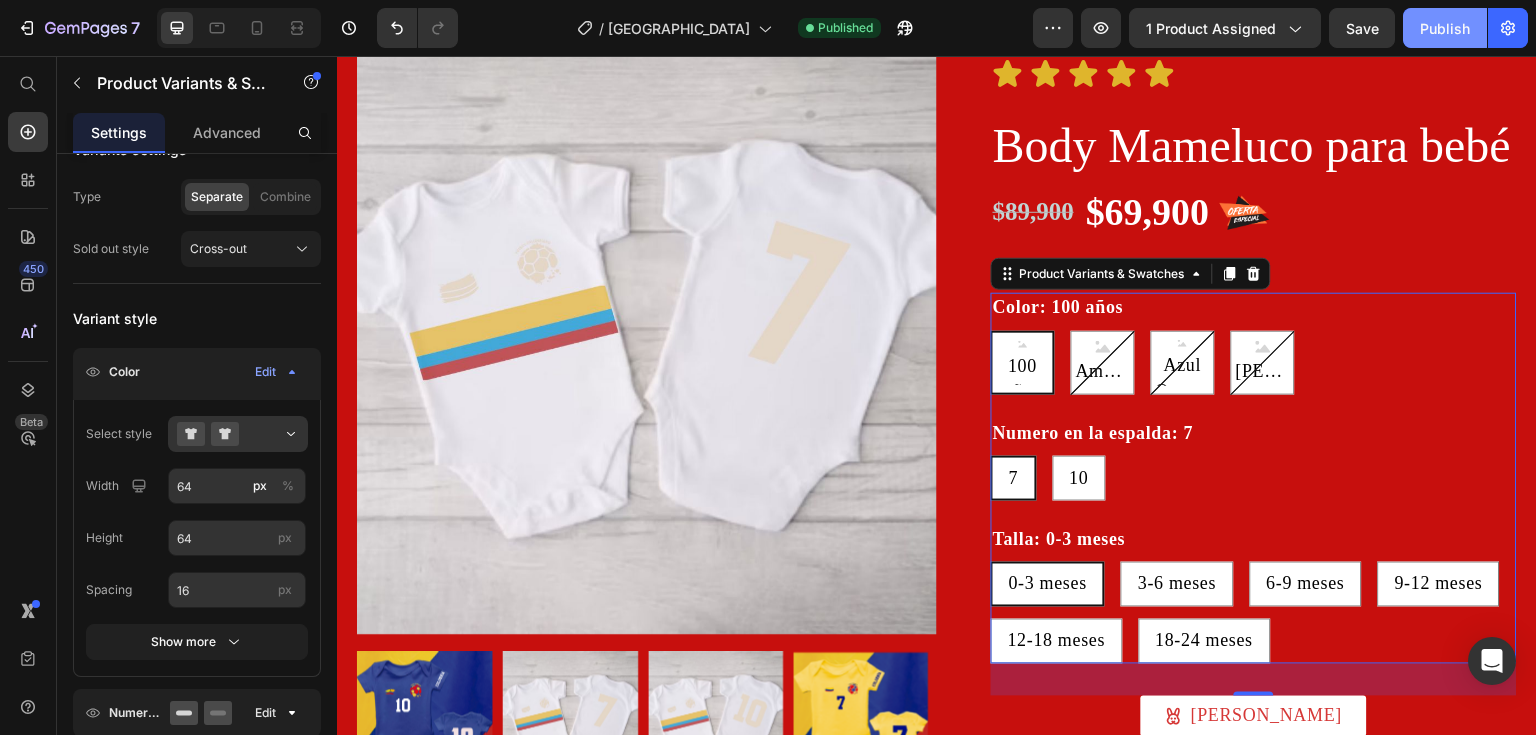 click on "Publish" at bounding box center (1445, 28) 